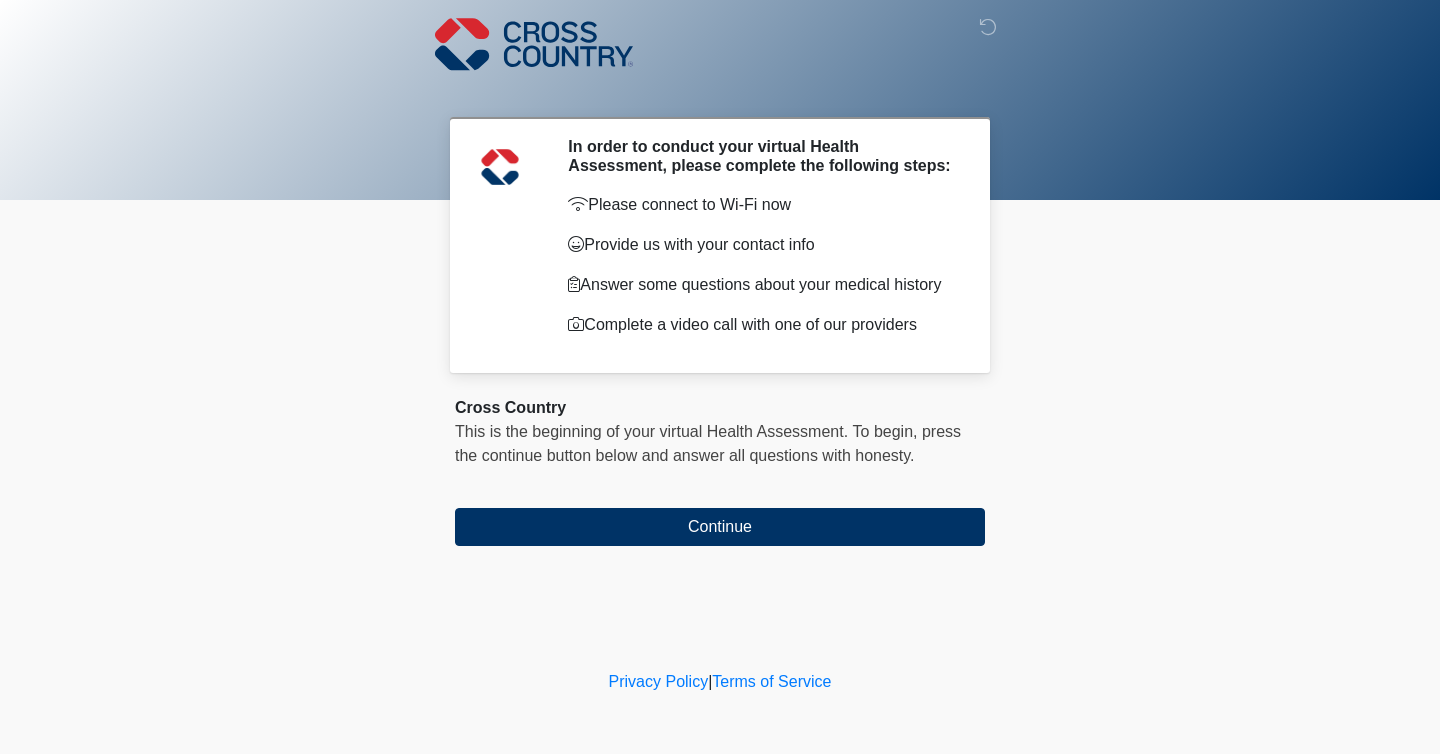 scroll, scrollTop: 0, scrollLeft: 0, axis: both 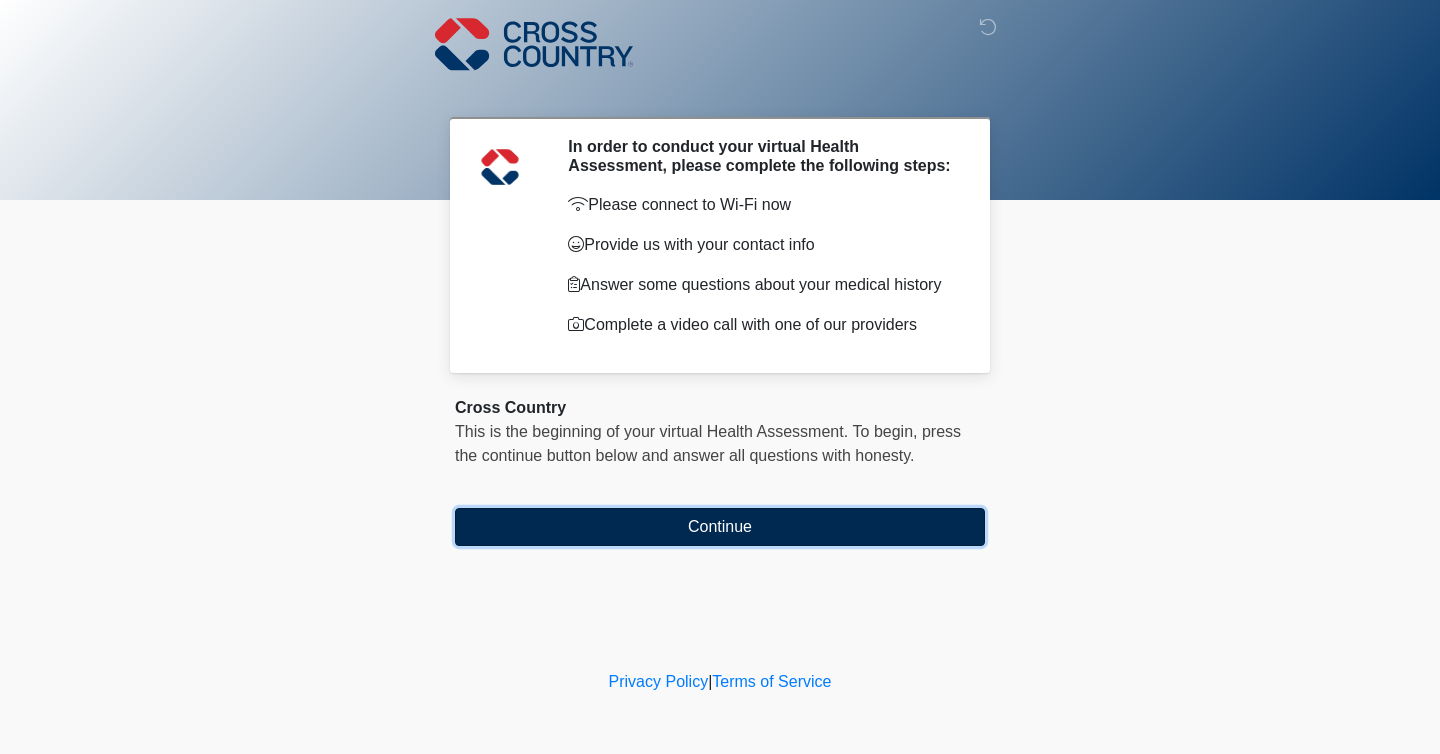 click on "Continue" at bounding box center (720, 527) 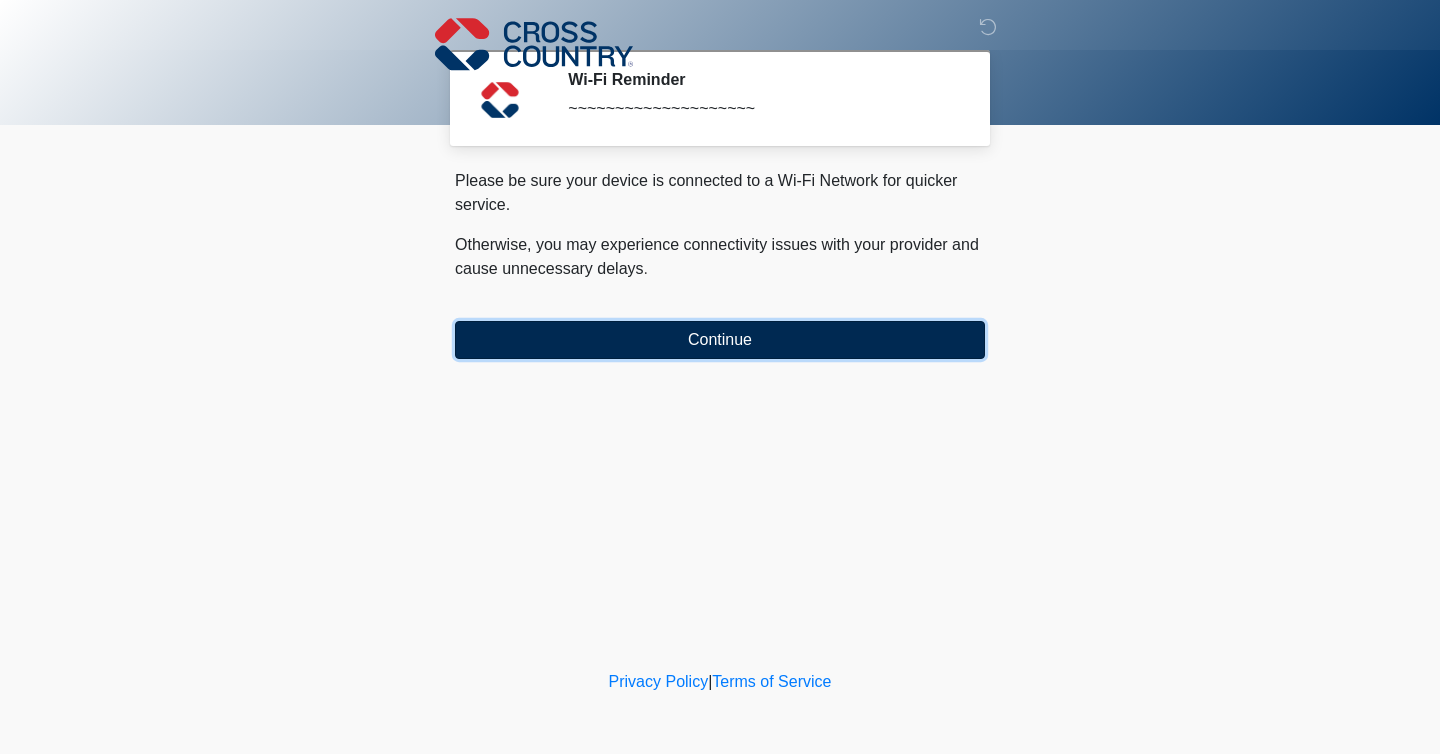 click on "Continue" at bounding box center [720, 340] 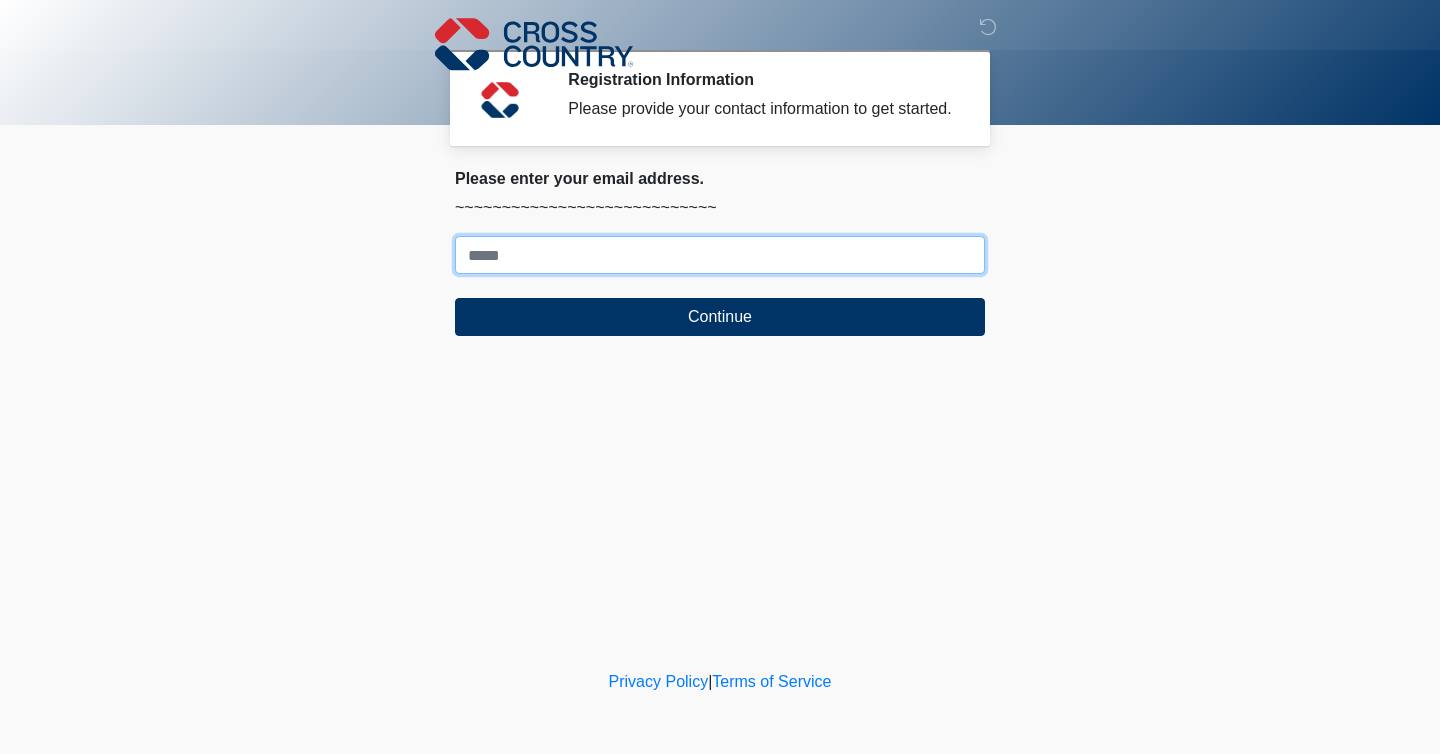 click on "Where should we email your response?" at bounding box center (720, 255) 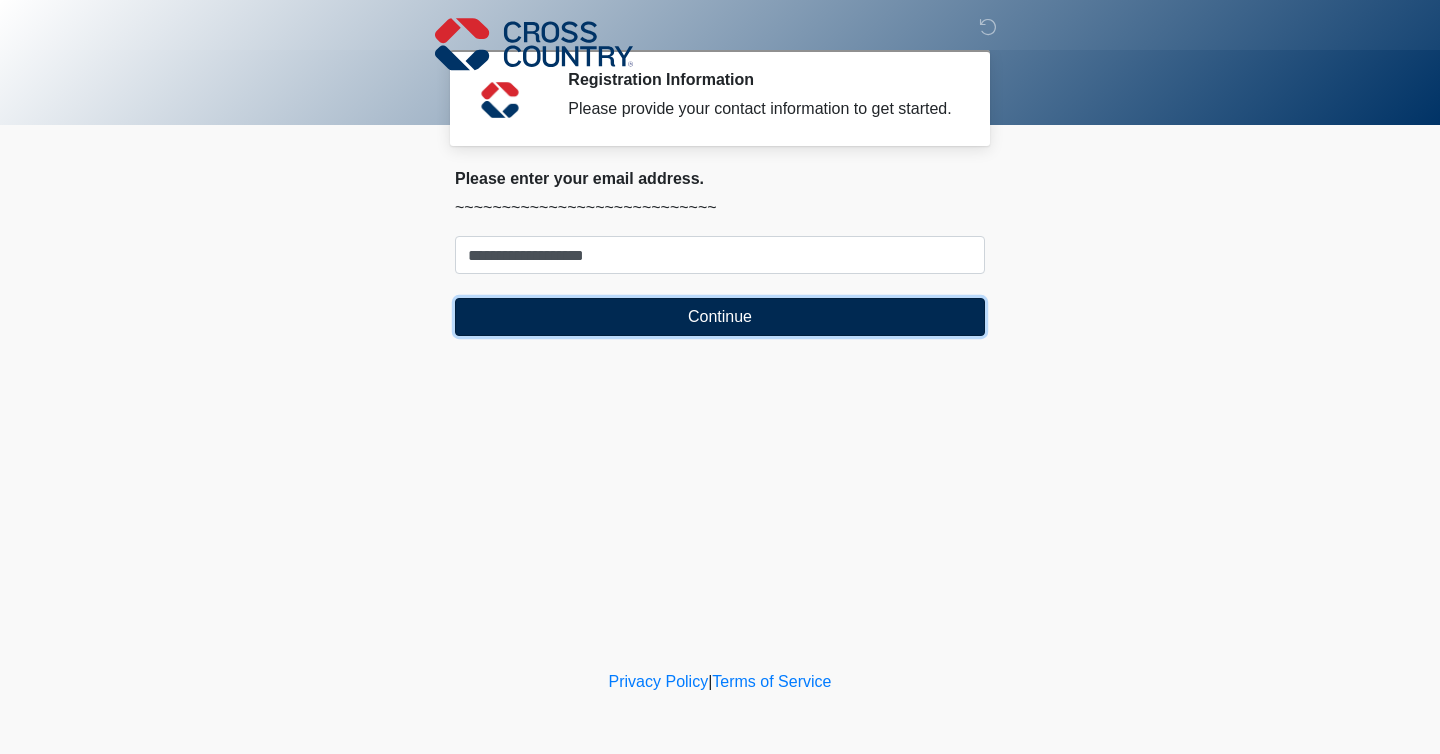 click on "Continue" at bounding box center [720, 317] 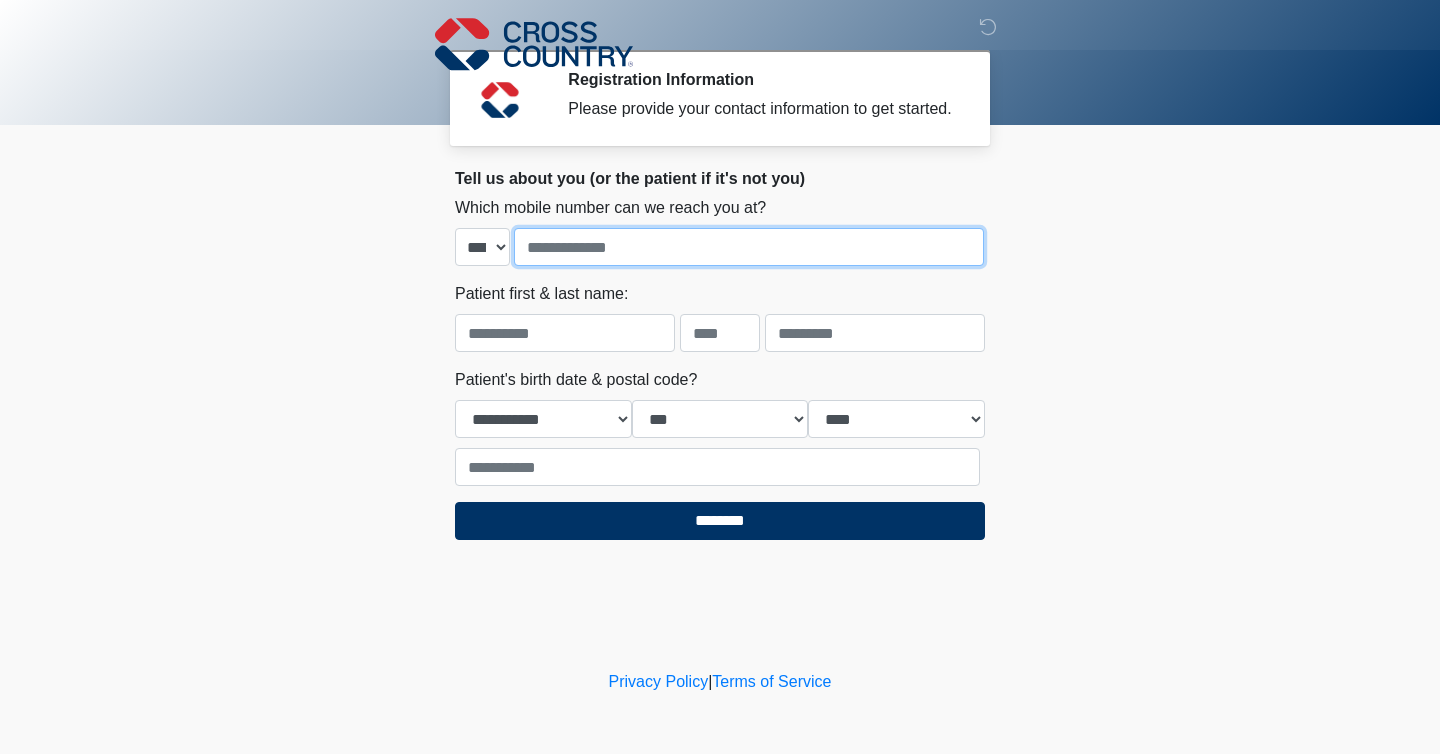 click at bounding box center (749, 247) 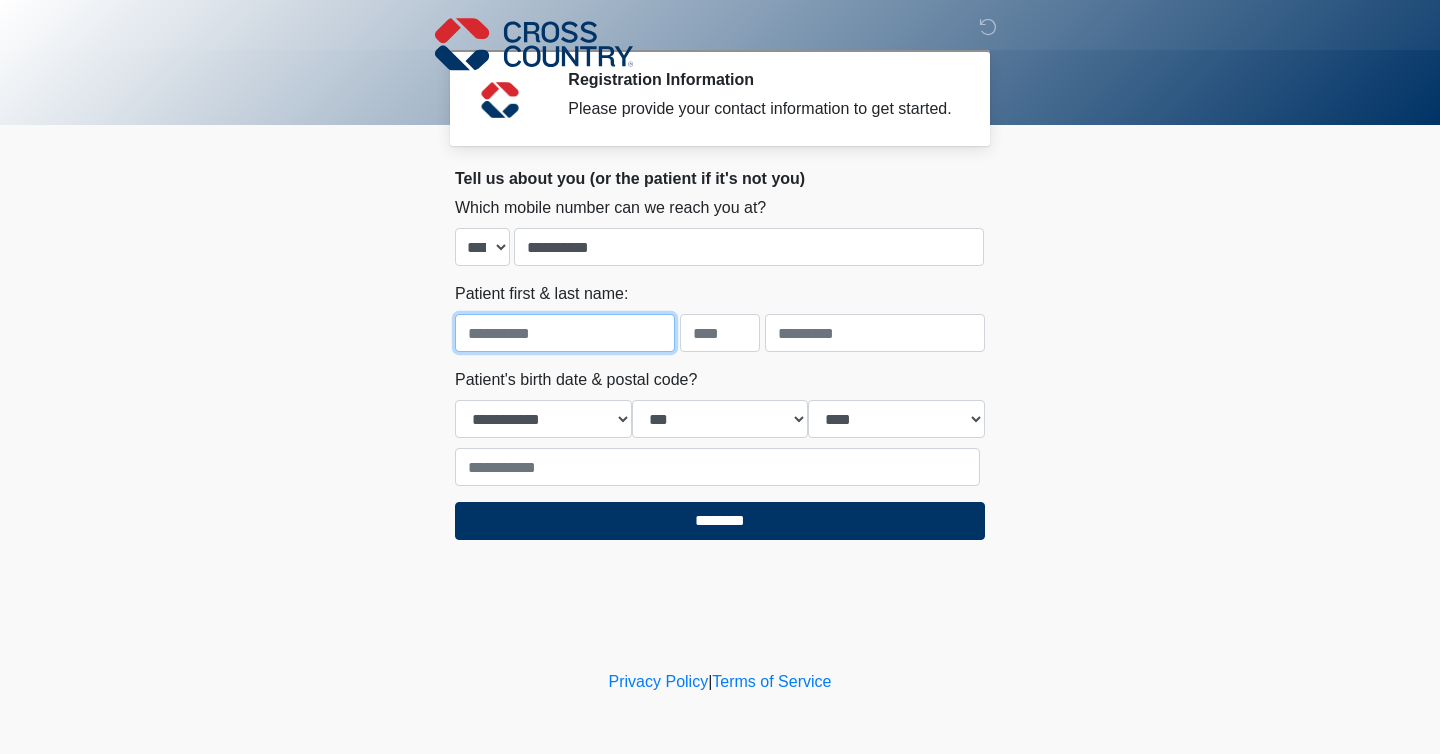 type on "*****" 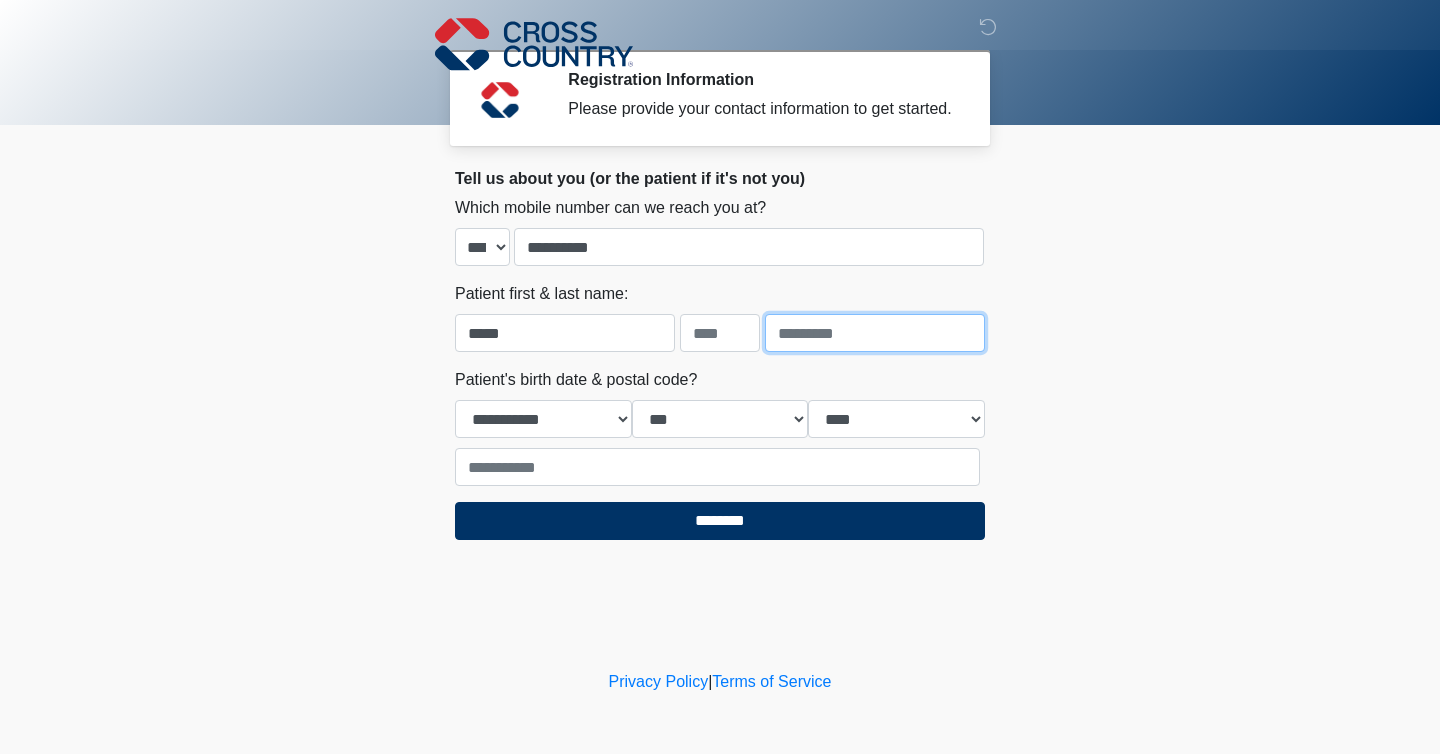 type on "*****" 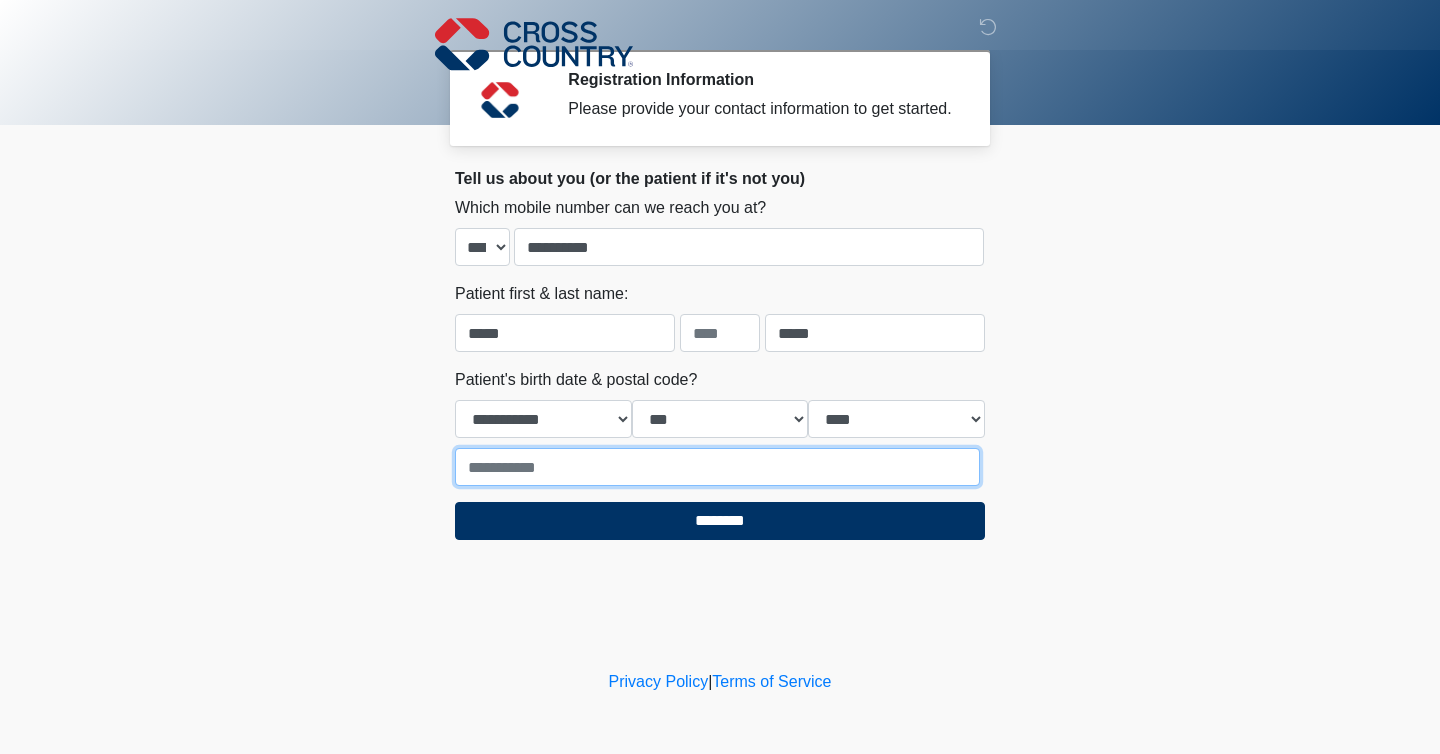 type on "*****" 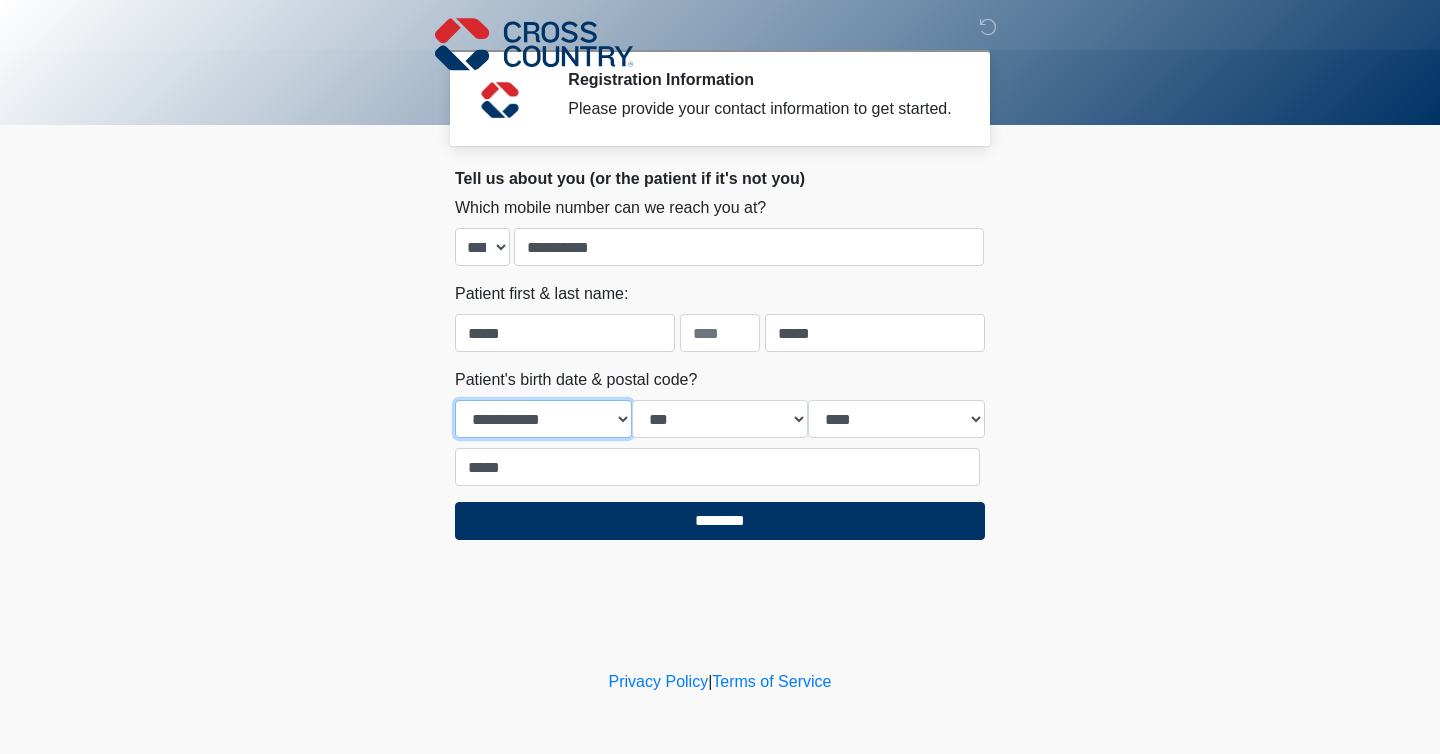 click on "**********" at bounding box center [543, 419] 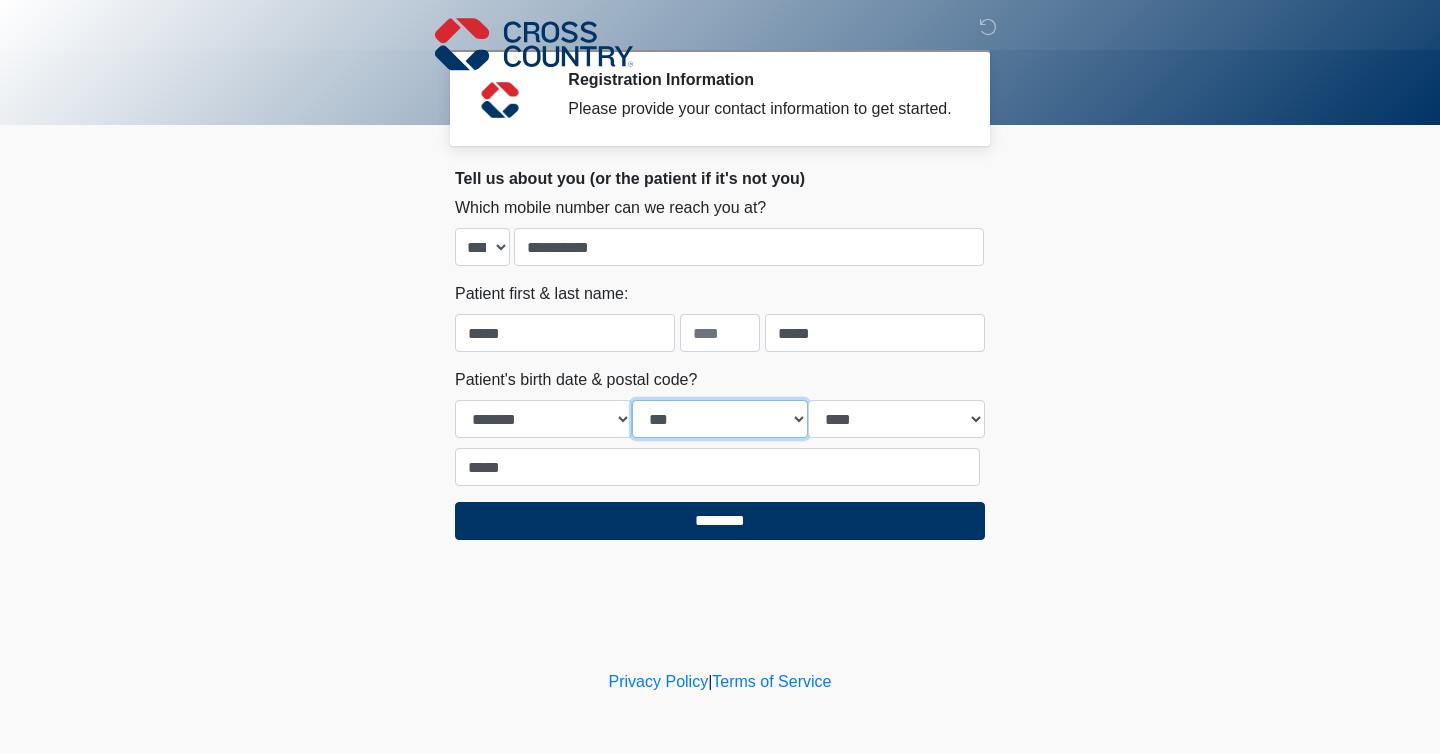 click on "***
*
*
*
*
*
*
*
*
*
**
**
**
**
**
**
**
**
**
**
**
**
**
**
**
**
**
**
**
**
**
**" at bounding box center (720, 419) 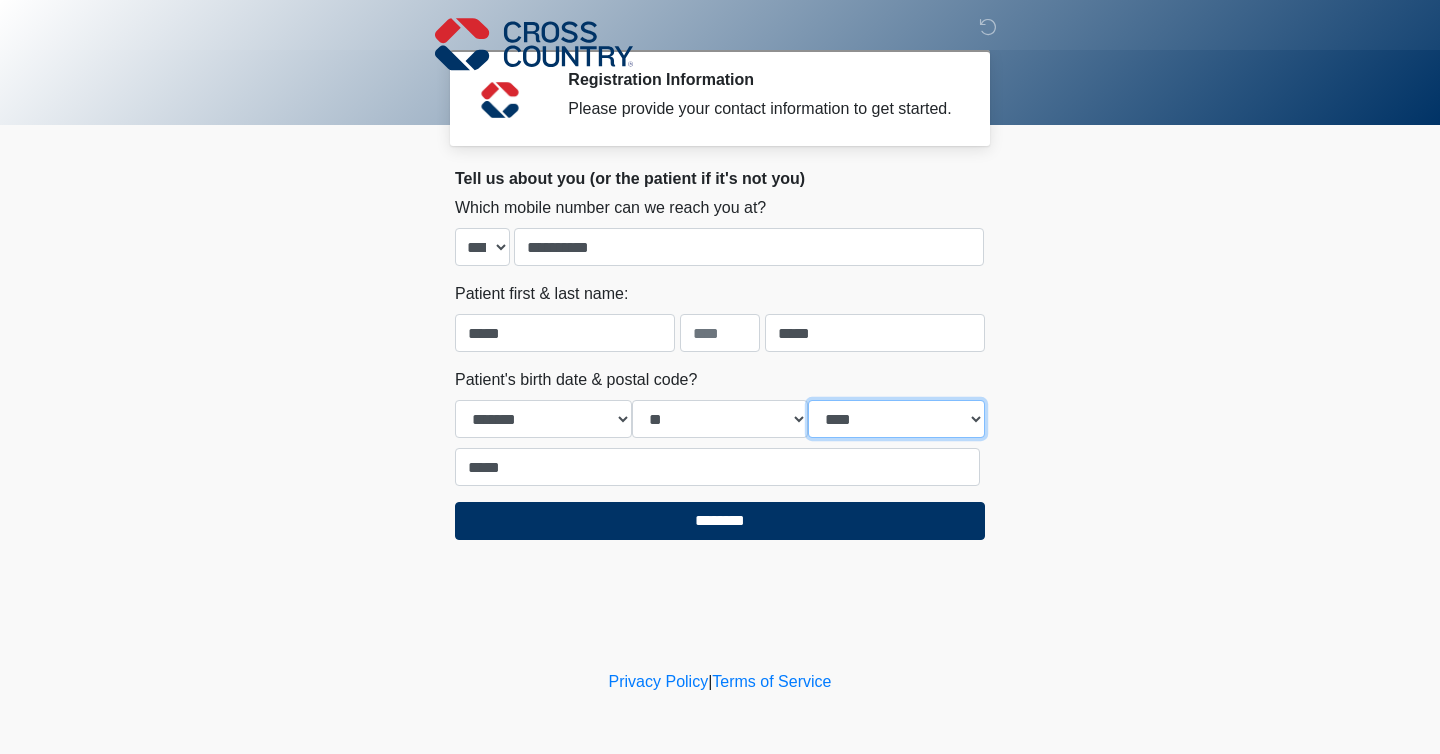 click on "****
****
****
****
****
****
****
****
****
****
****
****
****
****
****
****
****
****
****
****
****
****
****
****
****
****
****
****
****
****
****
****
****
****
****
****
****
****
****
****
****
****
****
****
****
****
****
****
****
****
****
****
****
****
****
****
****
****
****
****
****
****
****
****
****
****
****
****
****
****
****
****
****
****
****
****
****
****
****
****
****
****
****
****
****
****
****
****
****
****
****
****
****
****
****
****
****
****
****
****
****
****" at bounding box center (896, 419) 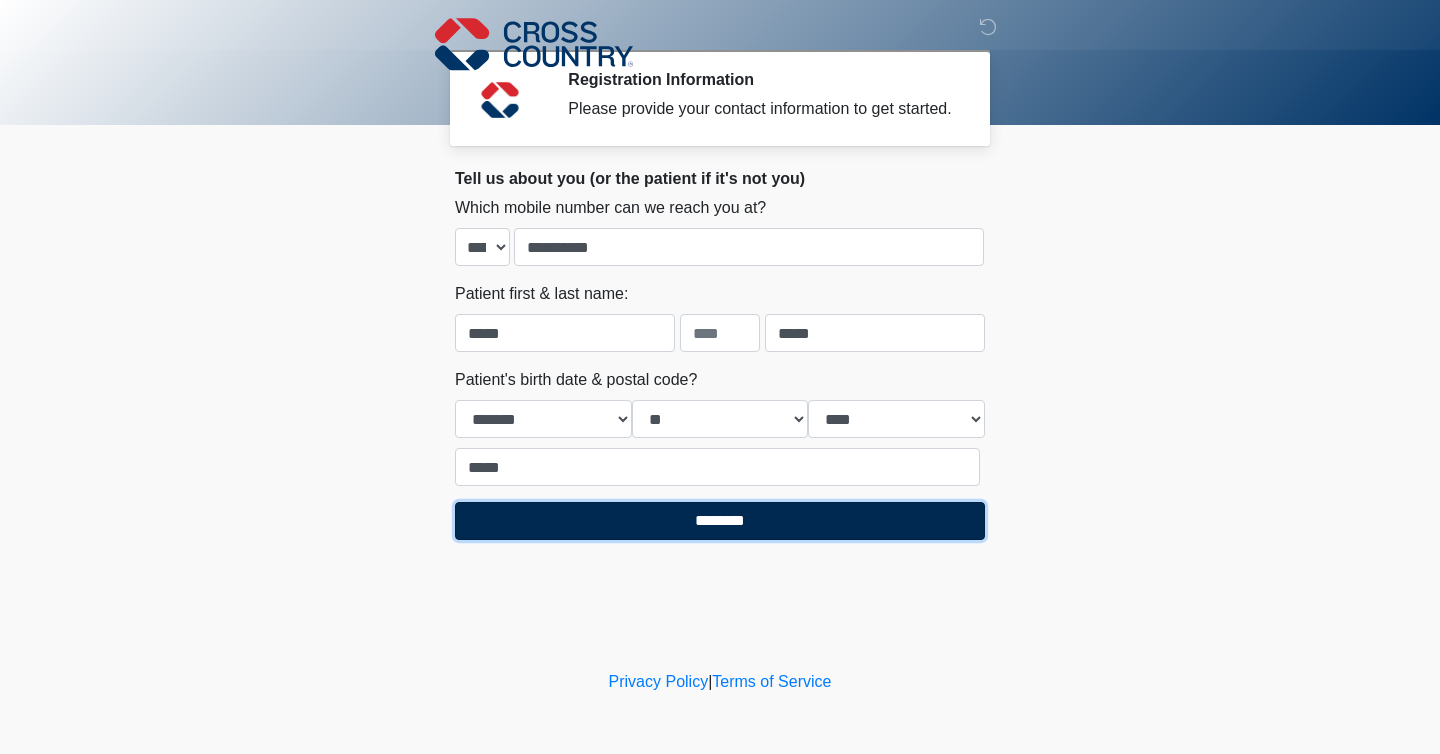 click on "********" at bounding box center [720, 521] 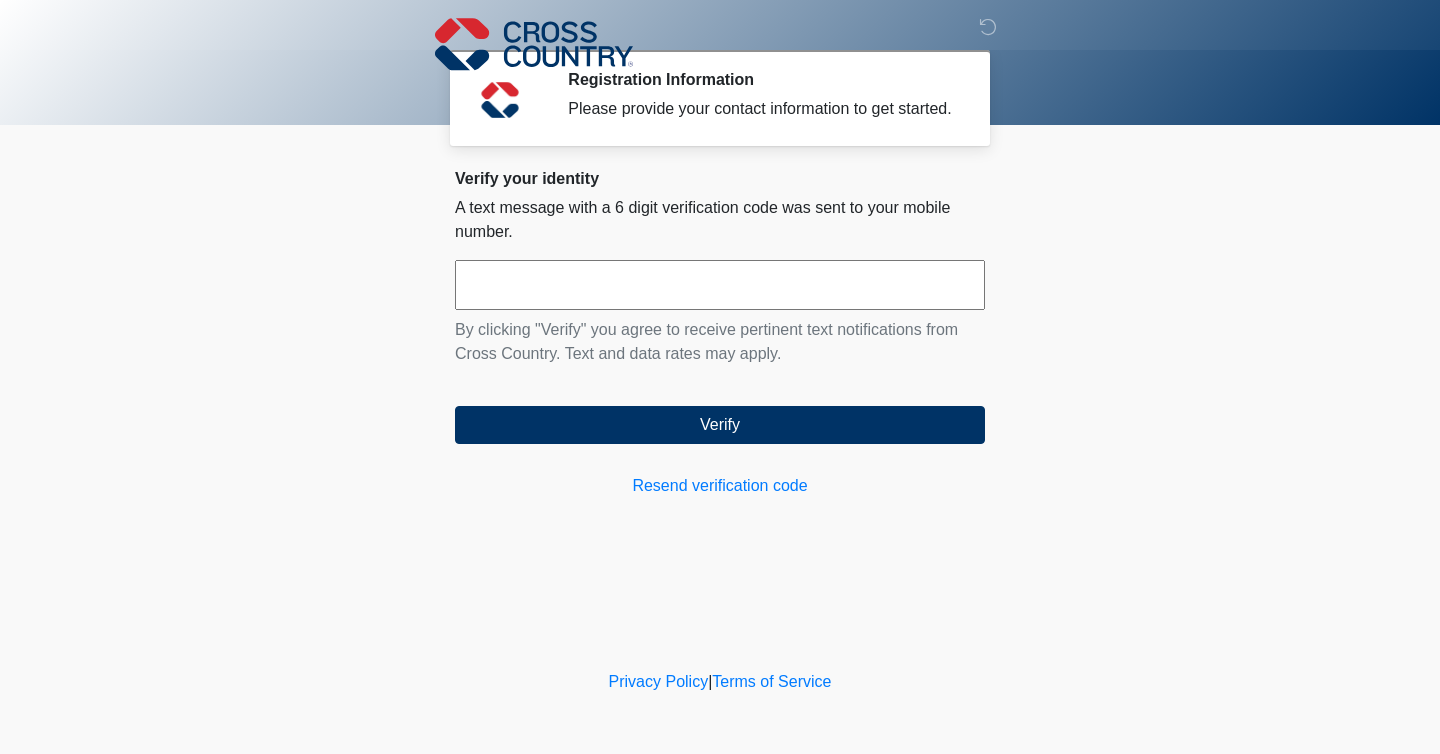 click at bounding box center [720, 285] 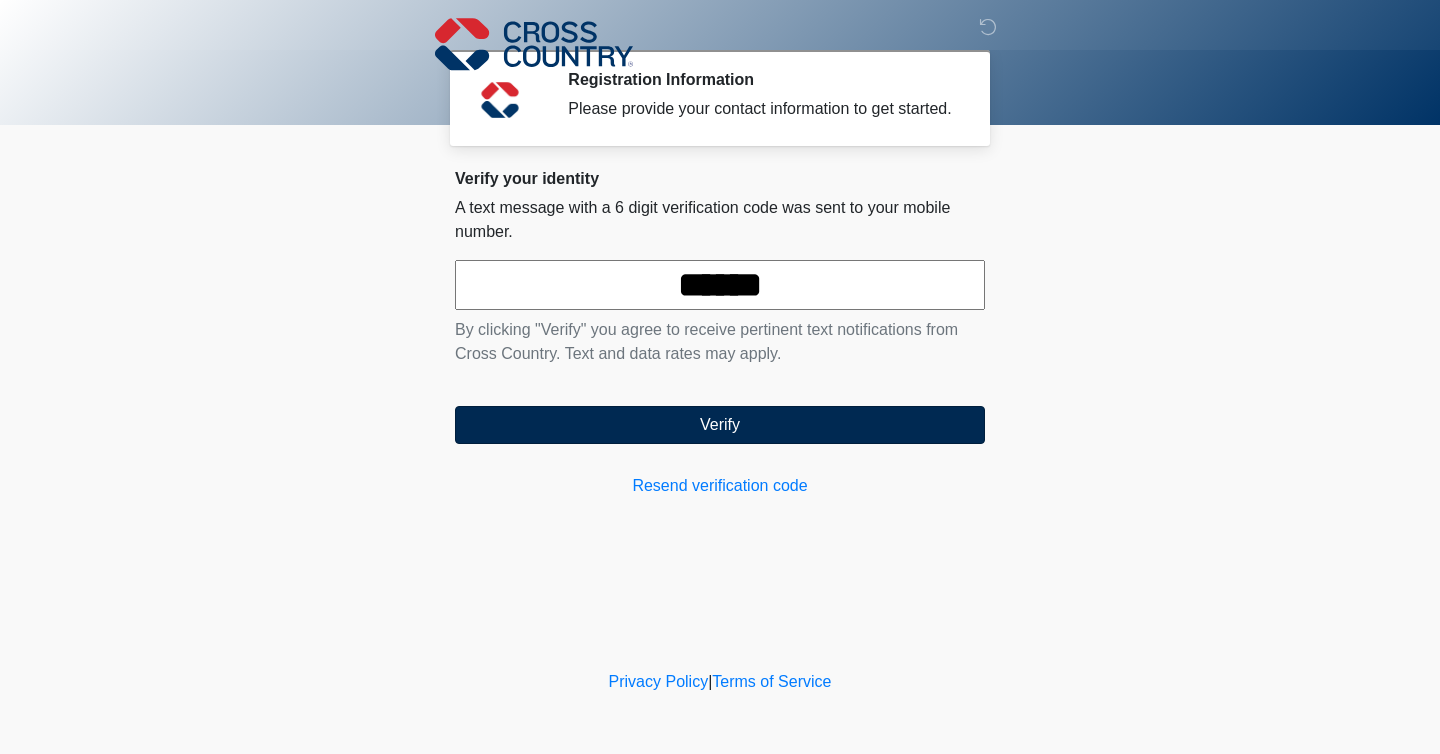 type on "******" 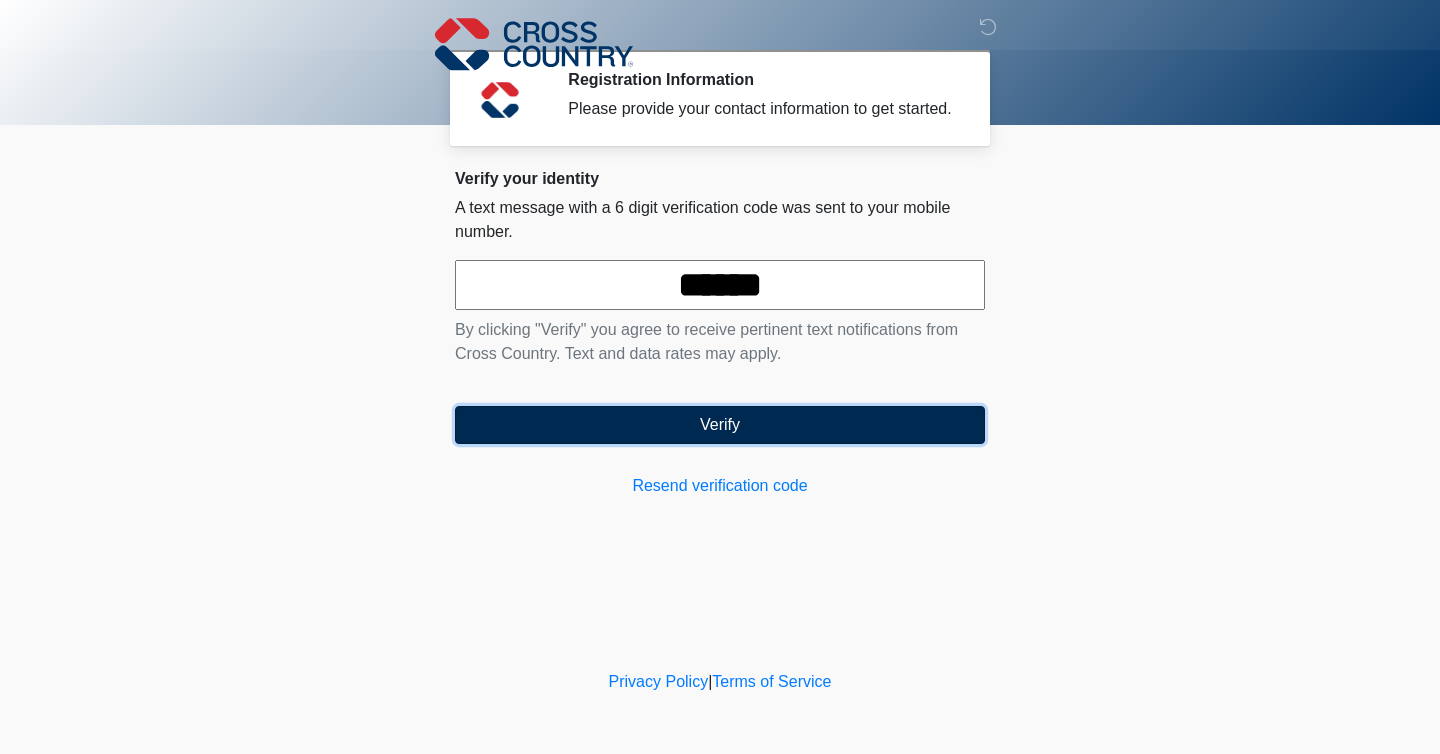click on "Verify" at bounding box center (720, 425) 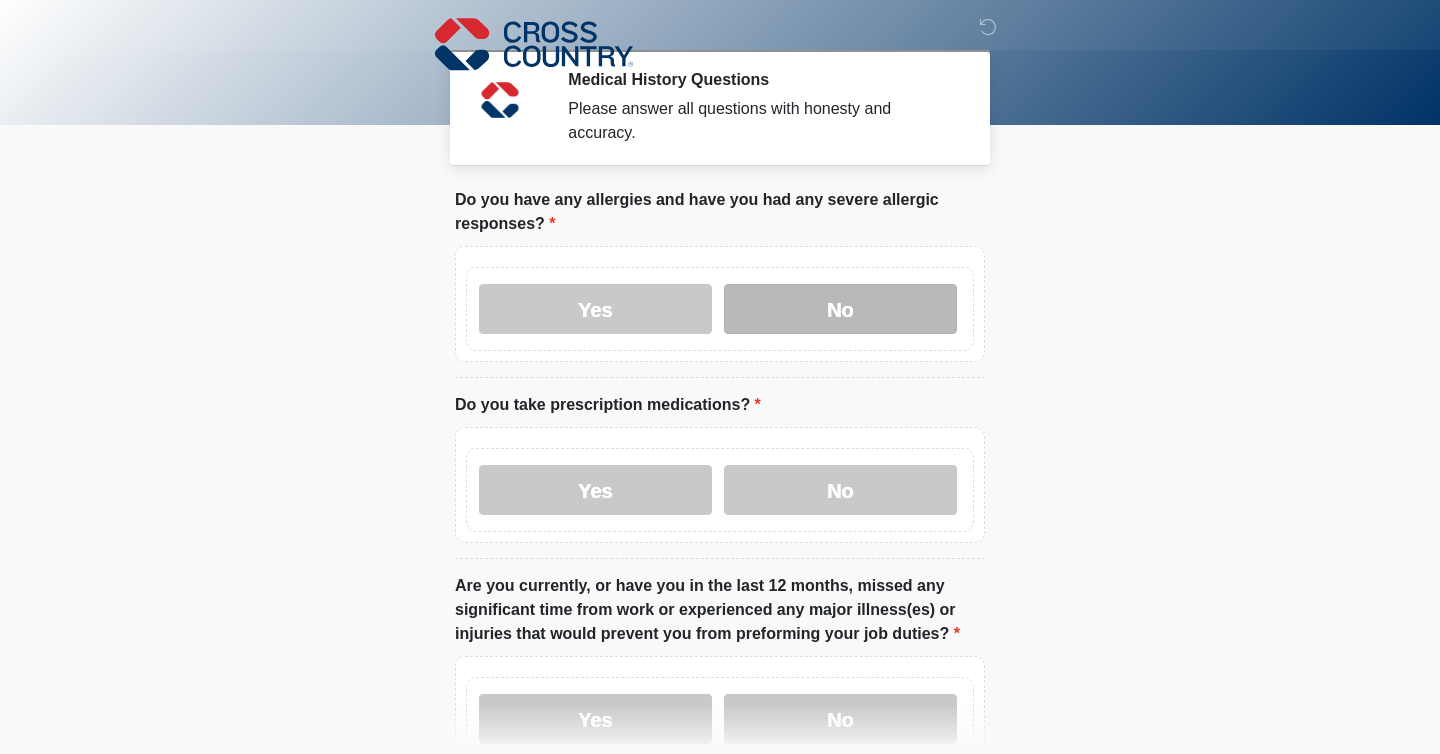click on "No" at bounding box center (840, 309) 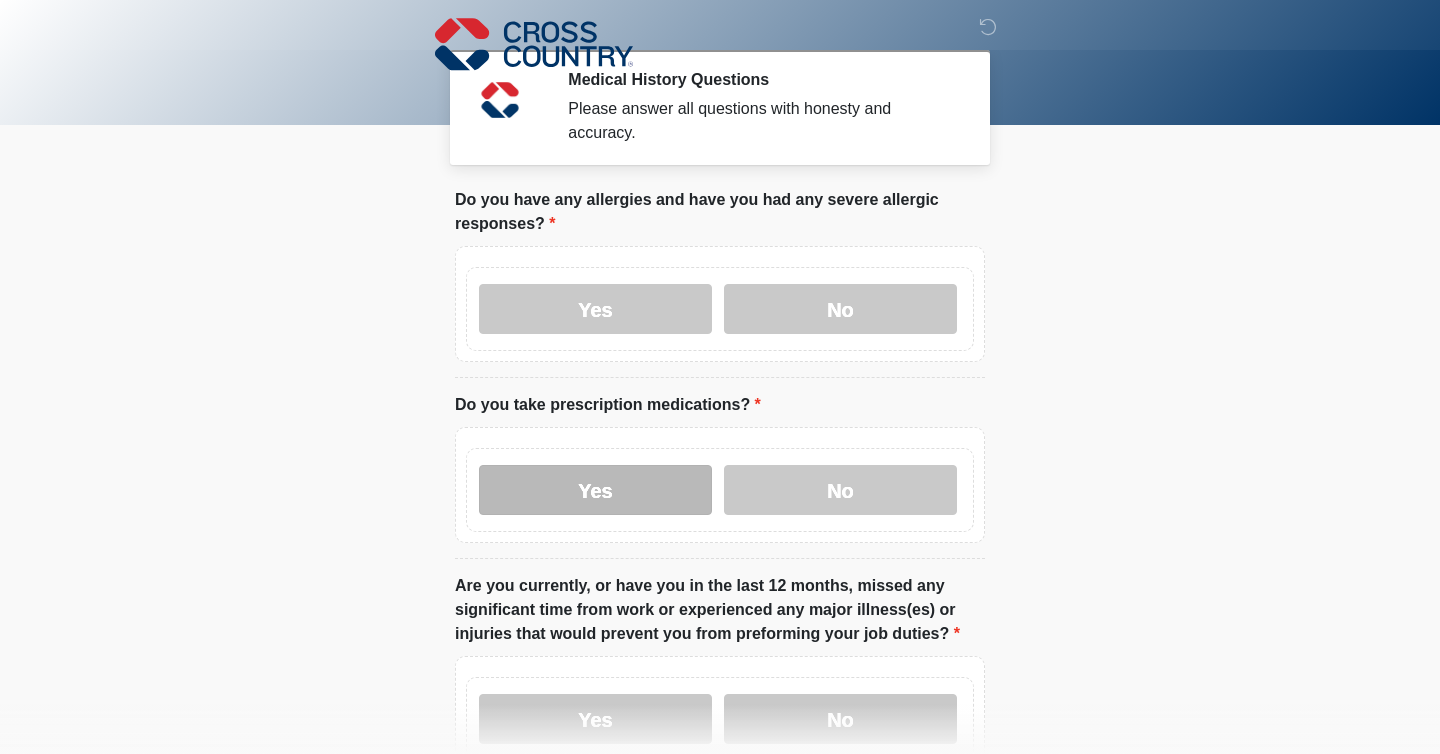 click on "Yes" at bounding box center (595, 490) 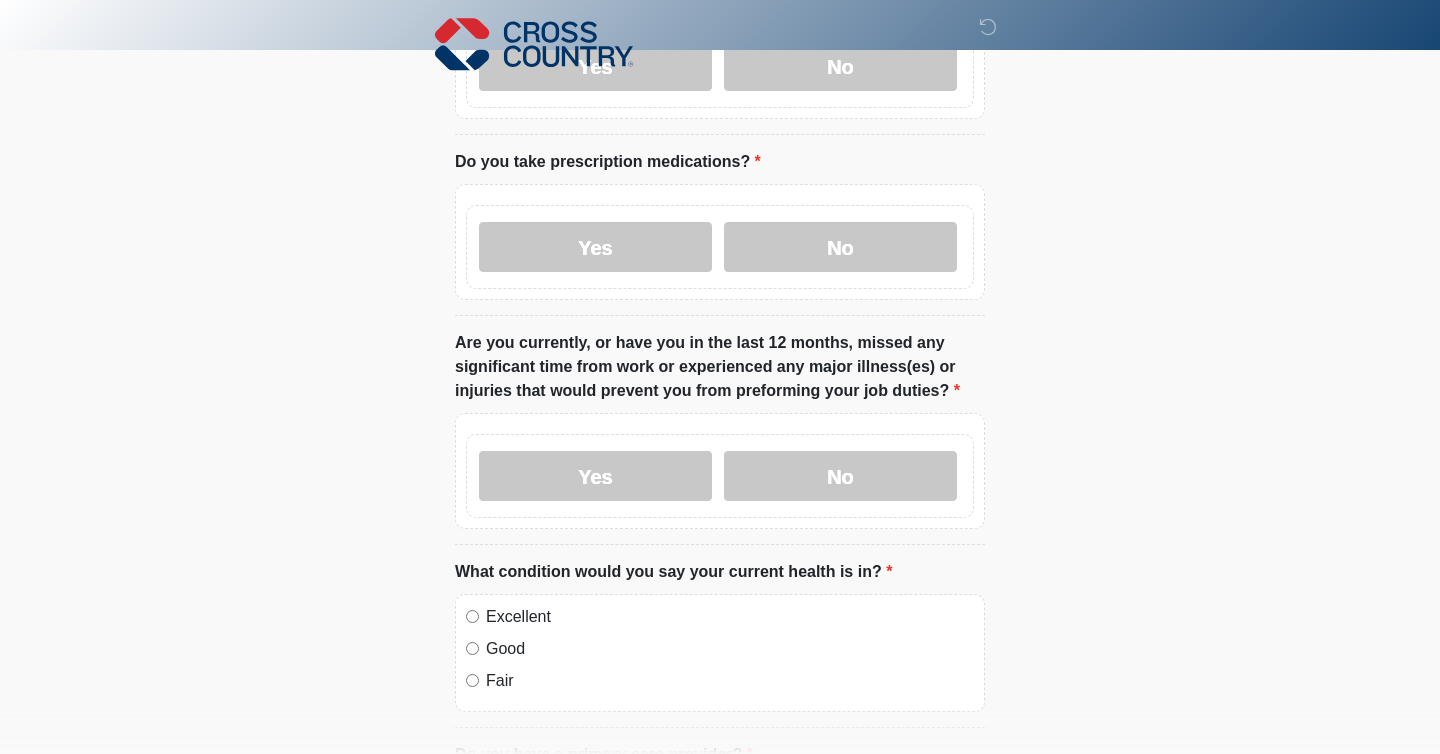 scroll, scrollTop: 251, scrollLeft: 0, axis: vertical 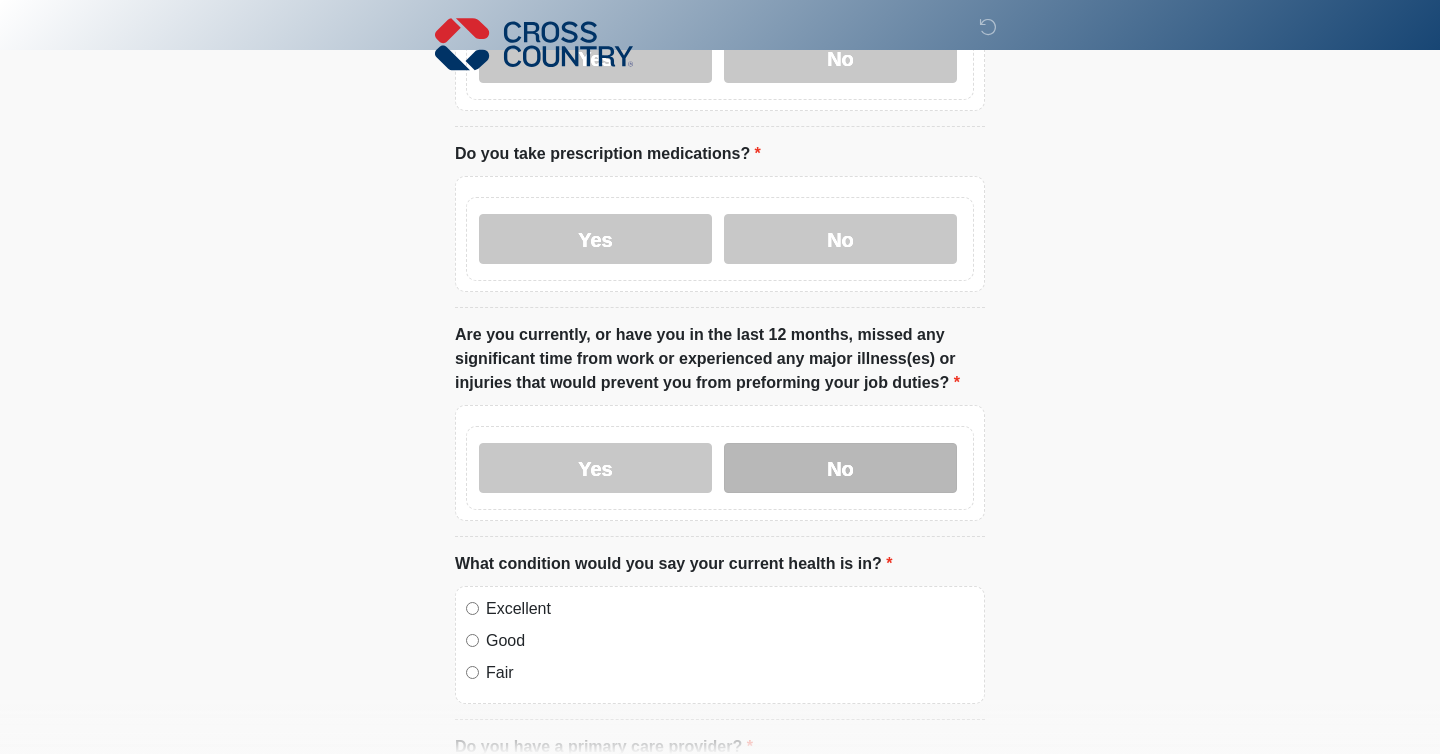 click on "No" at bounding box center [840, 468] 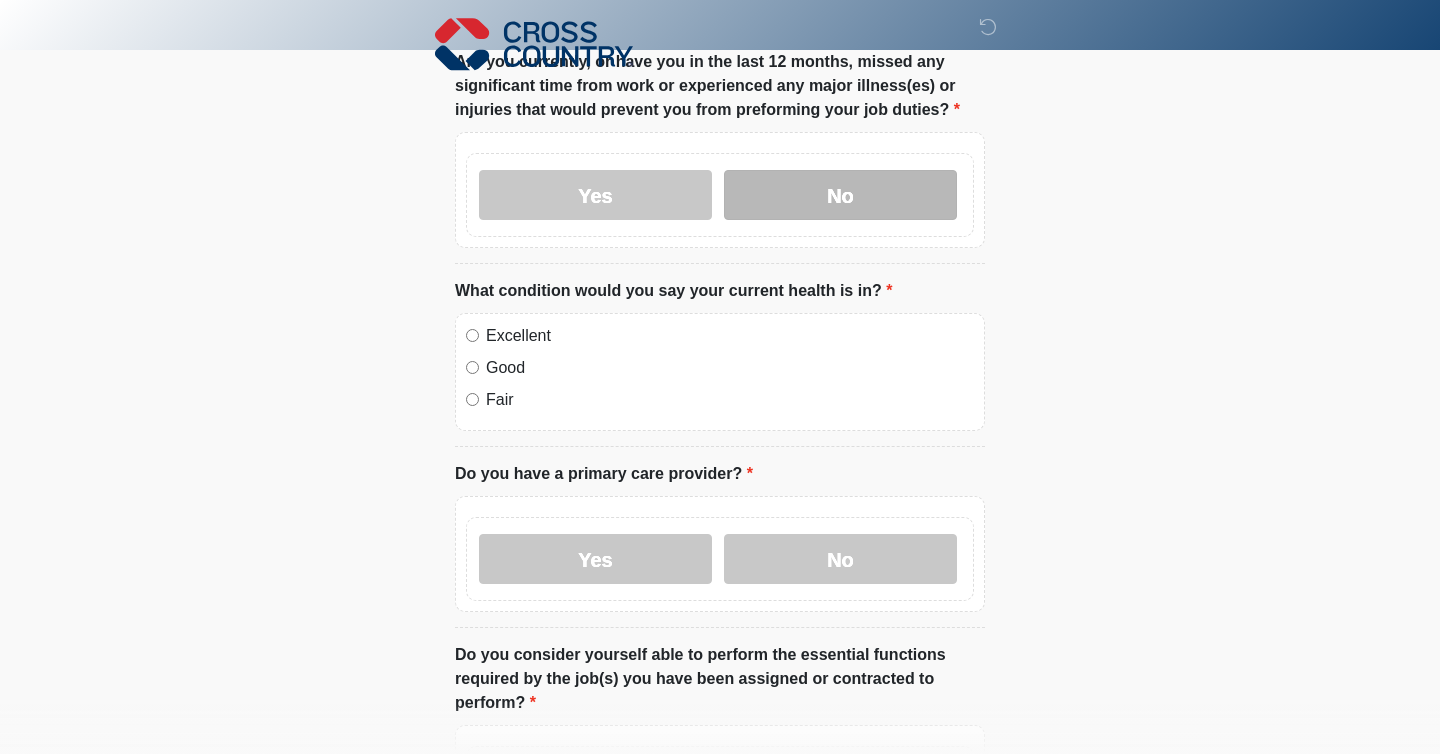 scroll, scrollTop: 527, scrollLeft: 0, axis: vertical 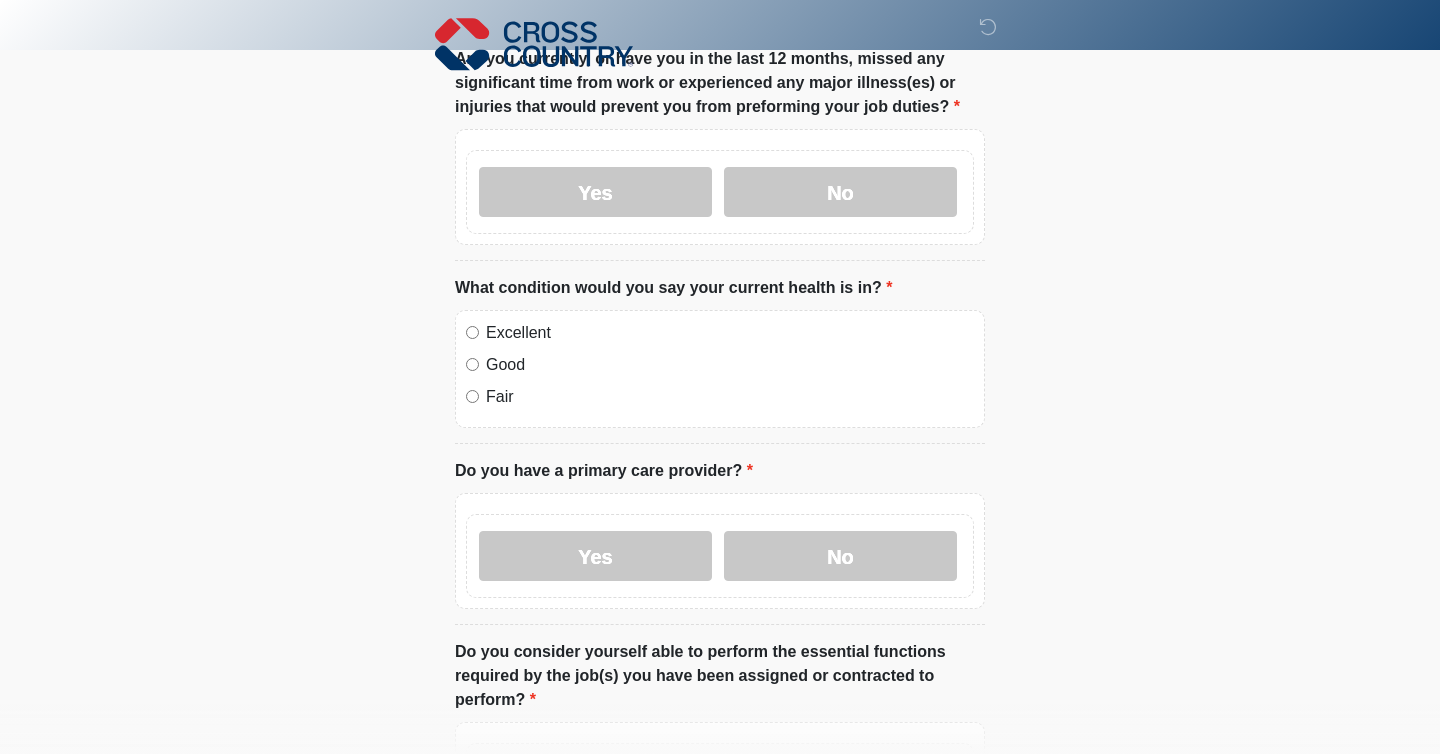 click on "Excellent" at bounding box center (730, 333) 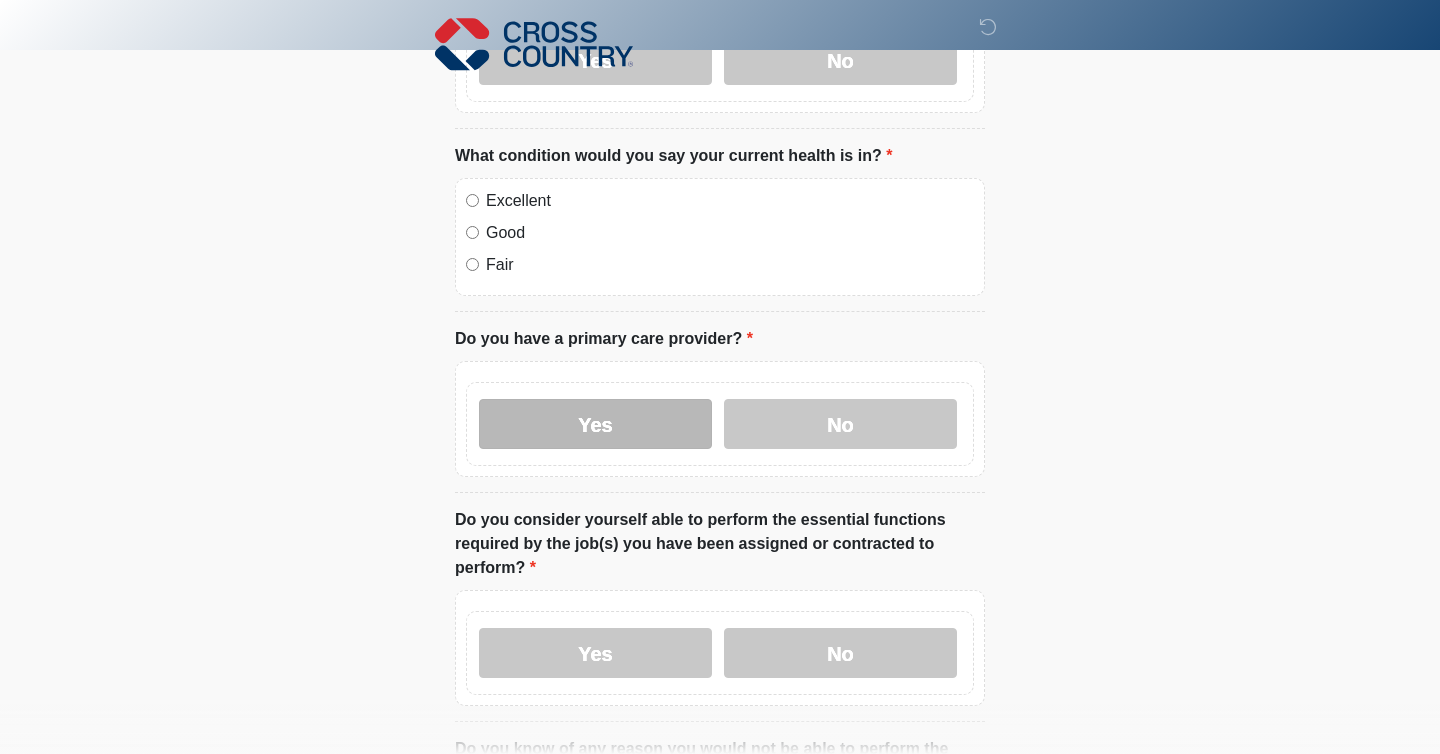 scroll, scrollTop: 660, scrollLeft: 0, axis: vertical 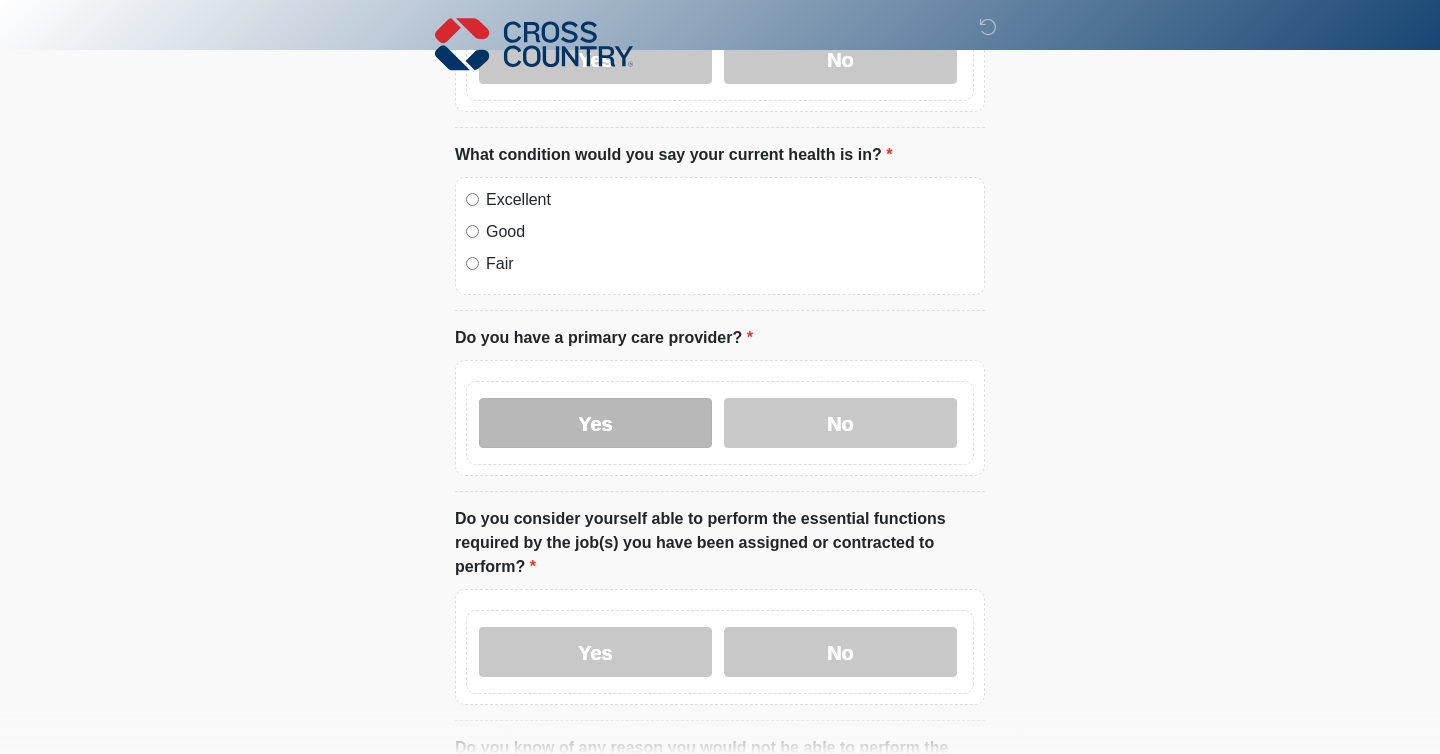 click on "Yes" at bounding box center [595, 423] 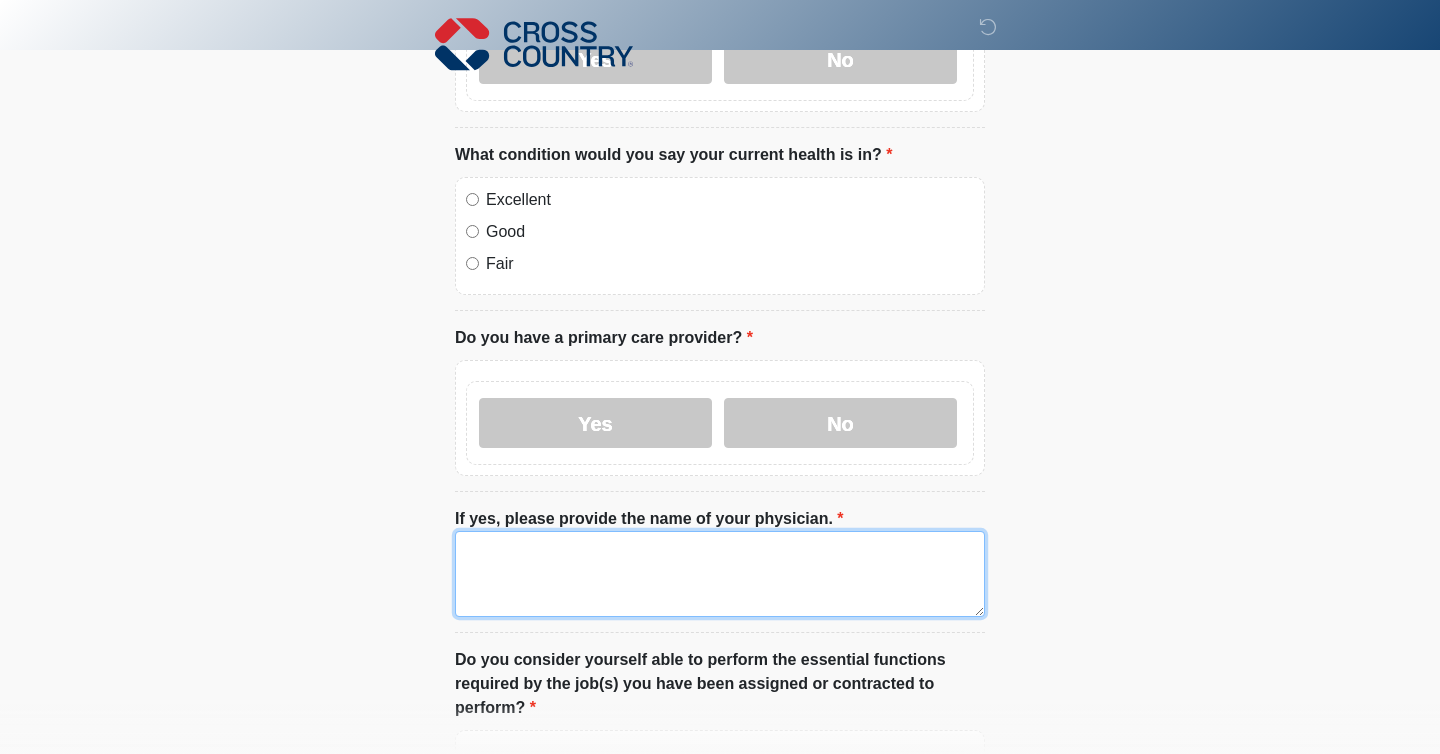 click on "If yes, please provide the name of your physician." at bounding box center [720, 574] 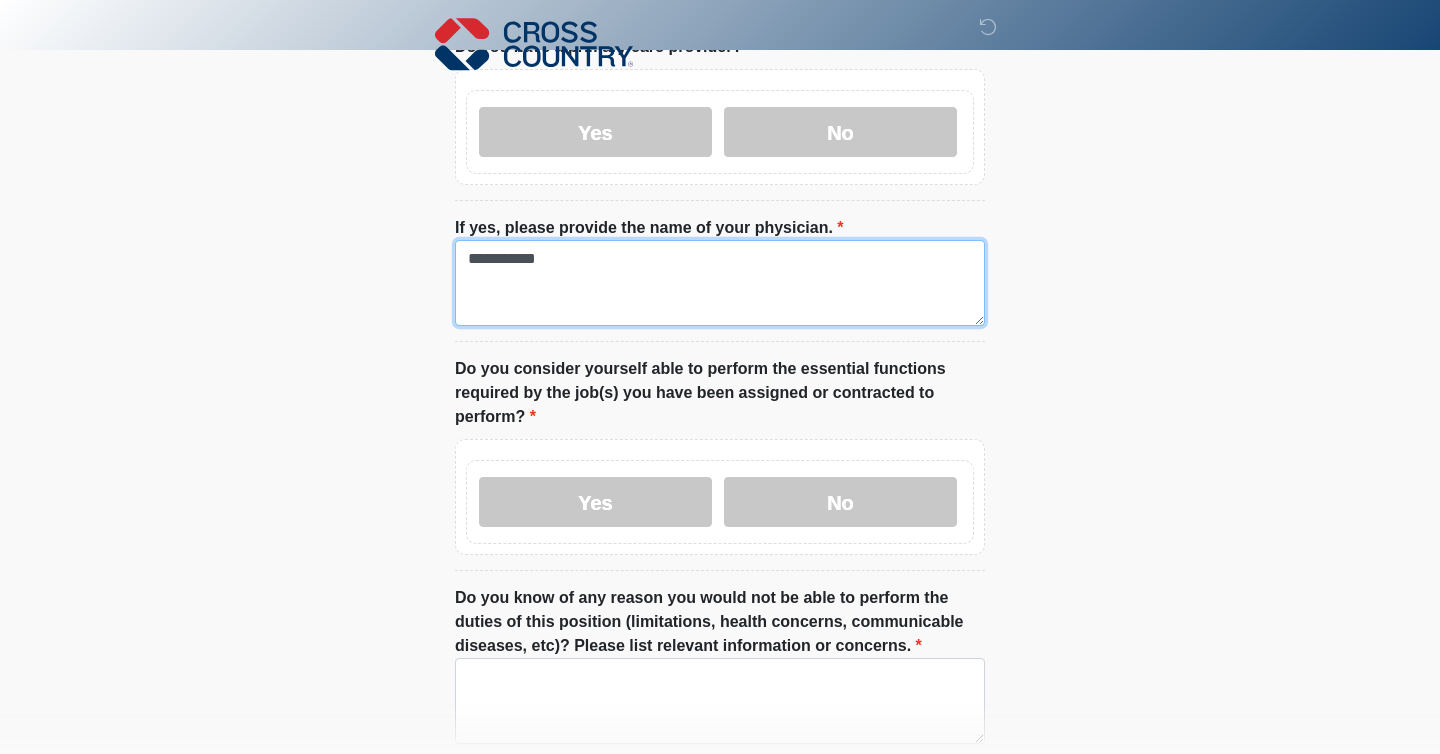 scroll, scrollTop: 961, scrollLeft: 0, axis: vertical 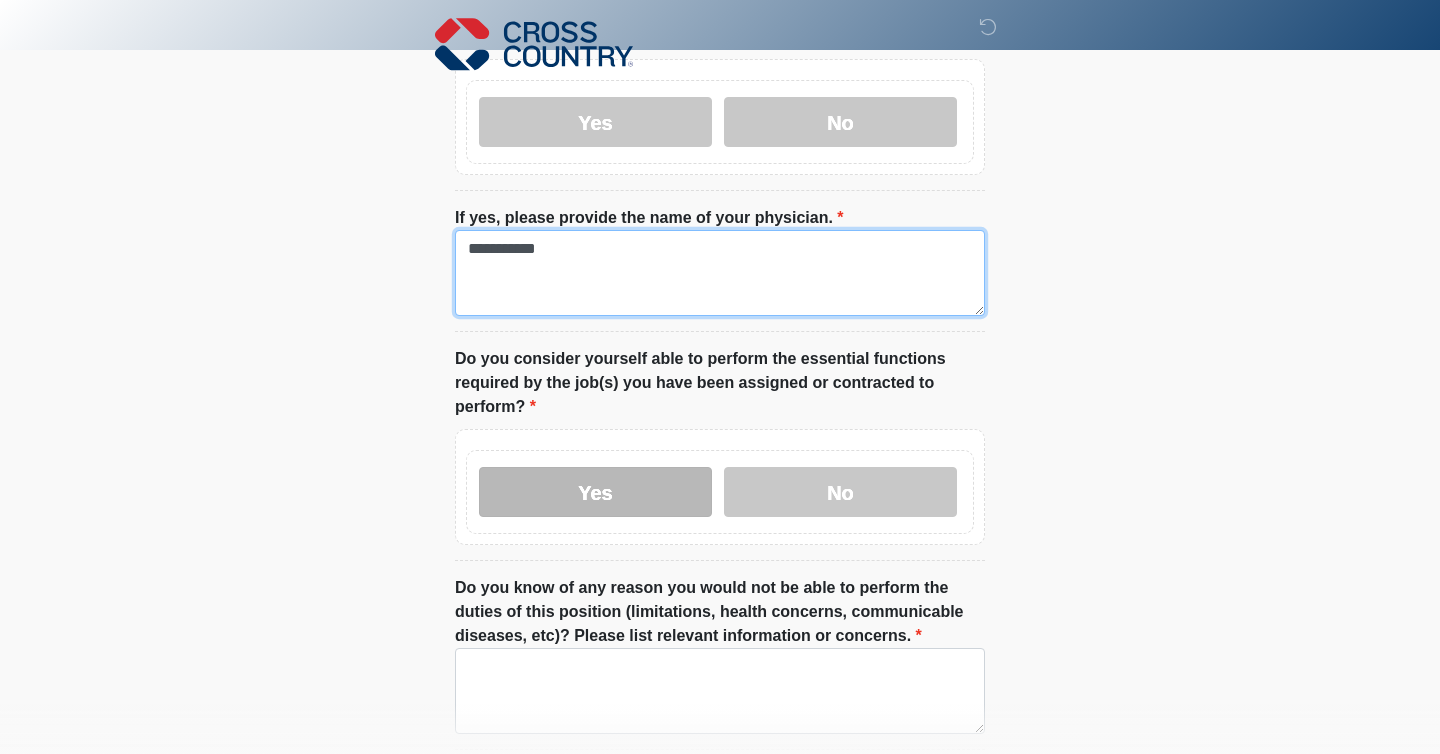 type on "**********" 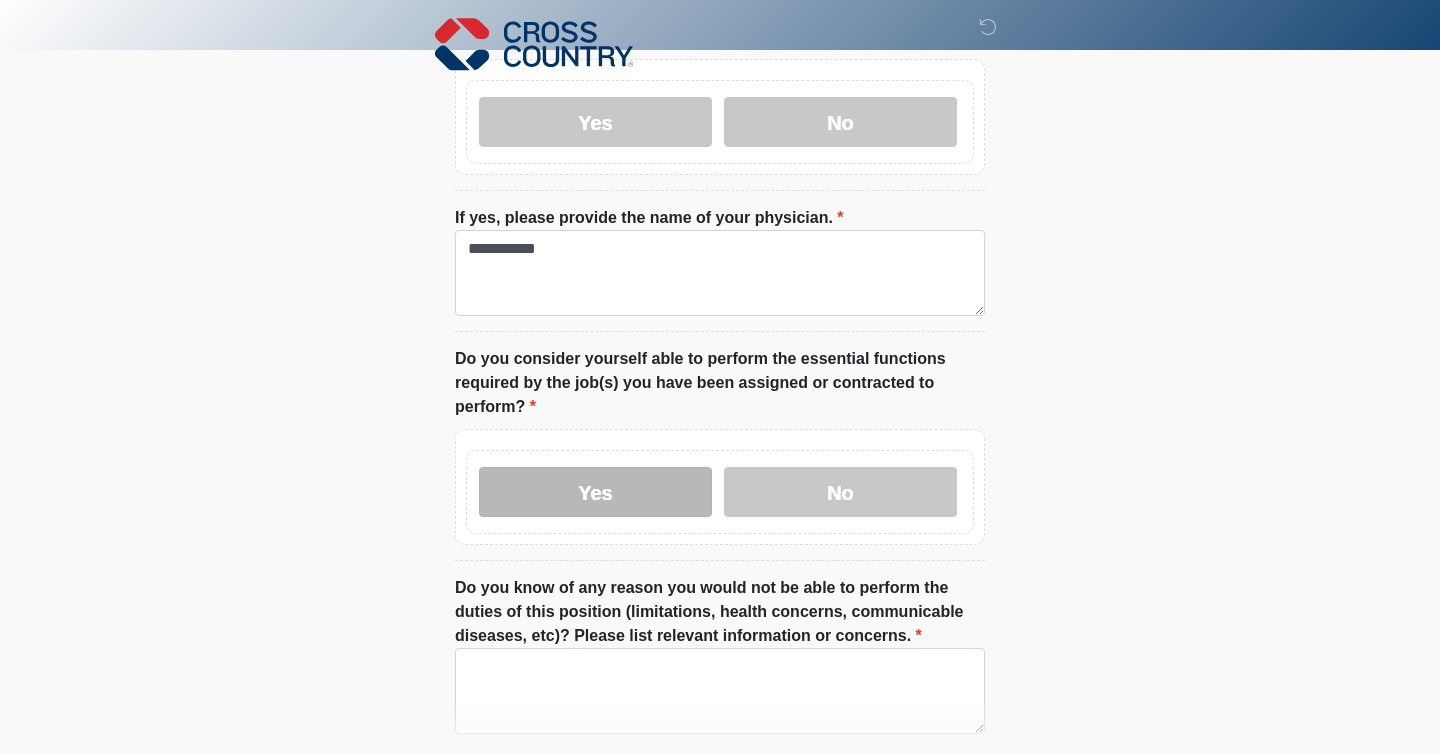 click on "Yes" at bounding box center [595, 492] 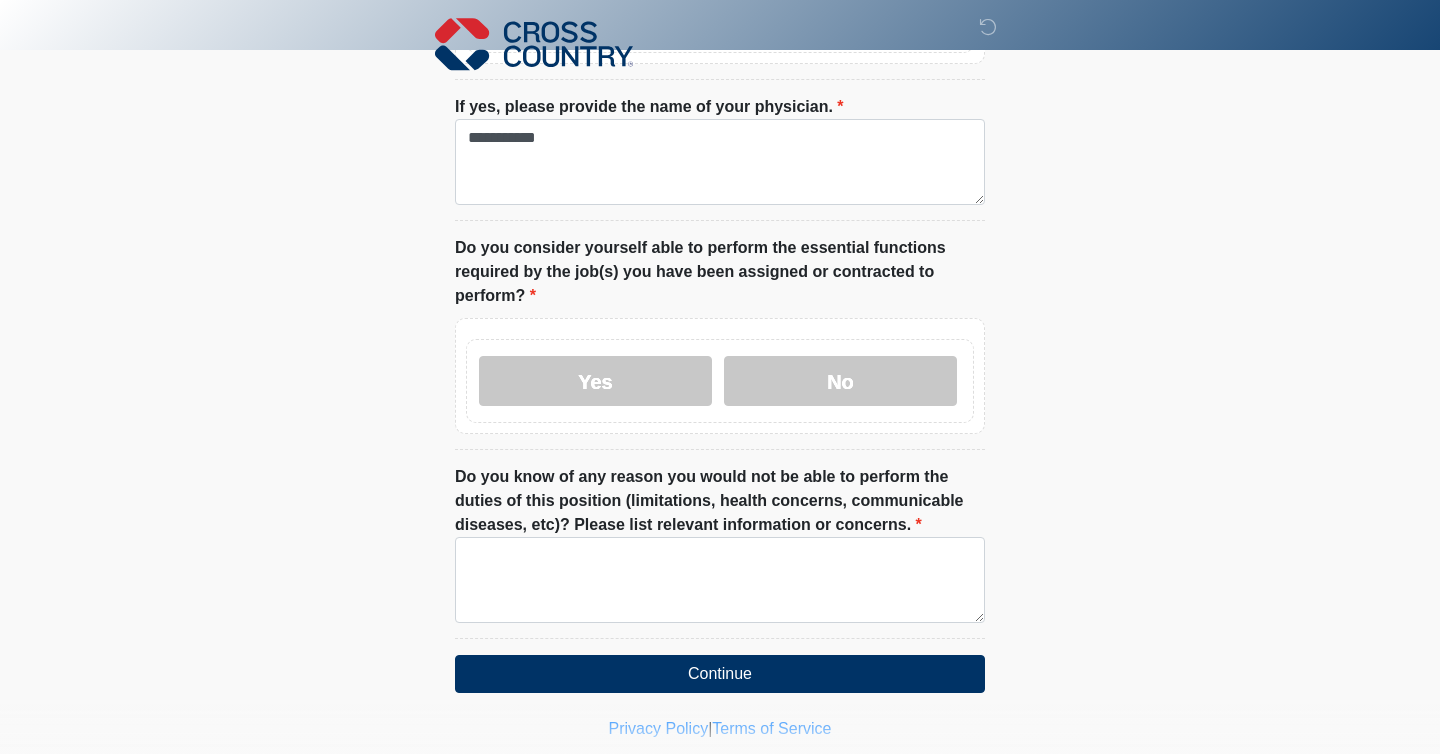 scroll, scrollTop: 1115, scrollLeft: 0, axis: vertical 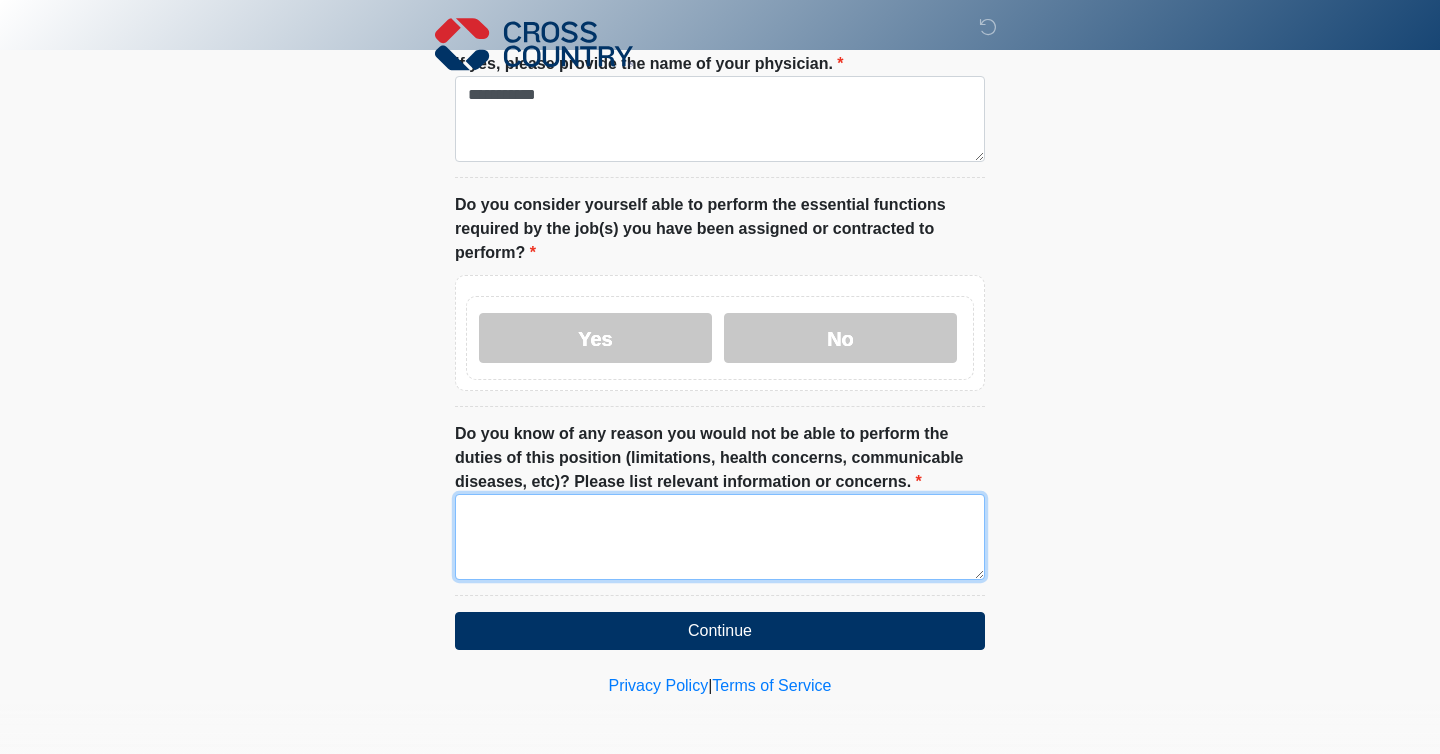 click on "Do you know of any reason you would not be able to perform the duties of this position (limitations, health concerns, communicable diseases, etc)?  Please list relevant information or concerns." at bounding box center (720, 537) 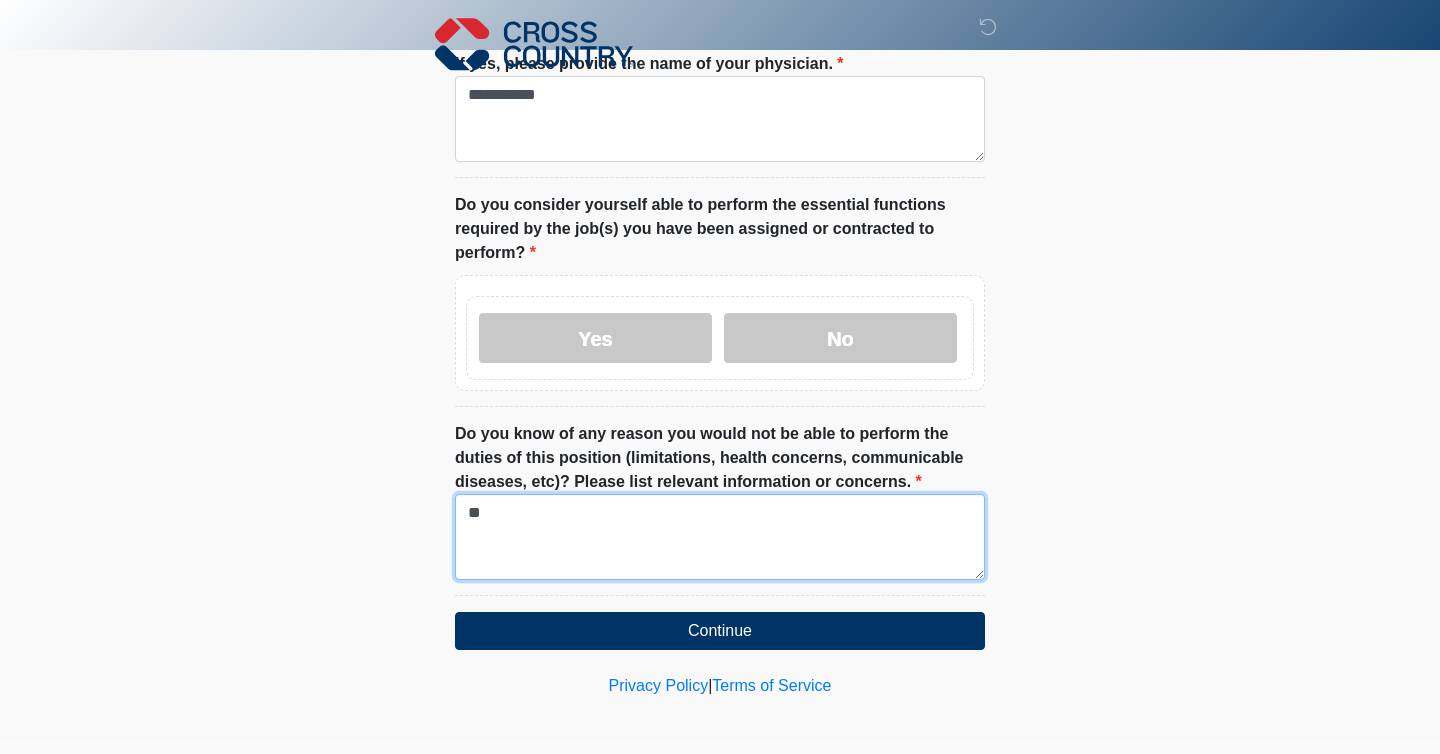 type on "*" 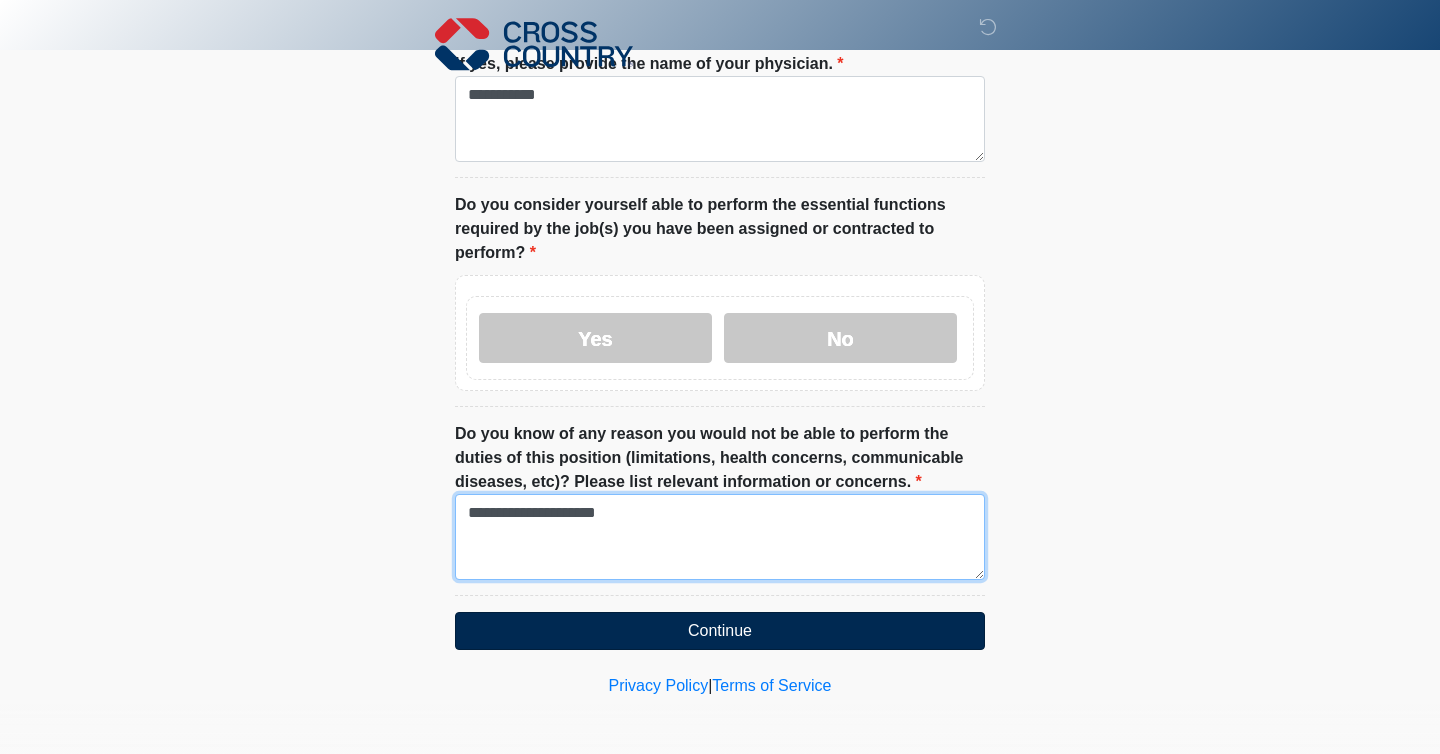 type on "**********" 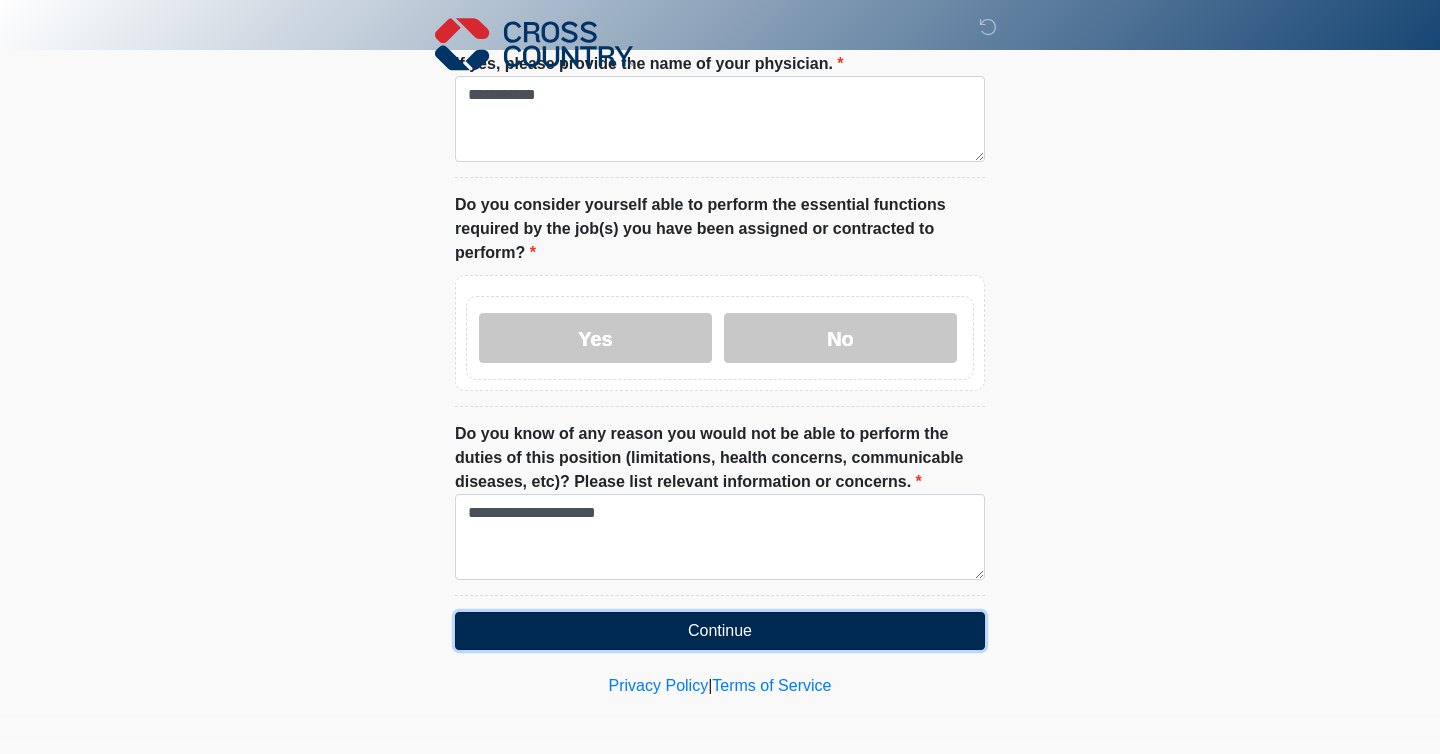 click on "Continue" at bounding box center [720, 631] 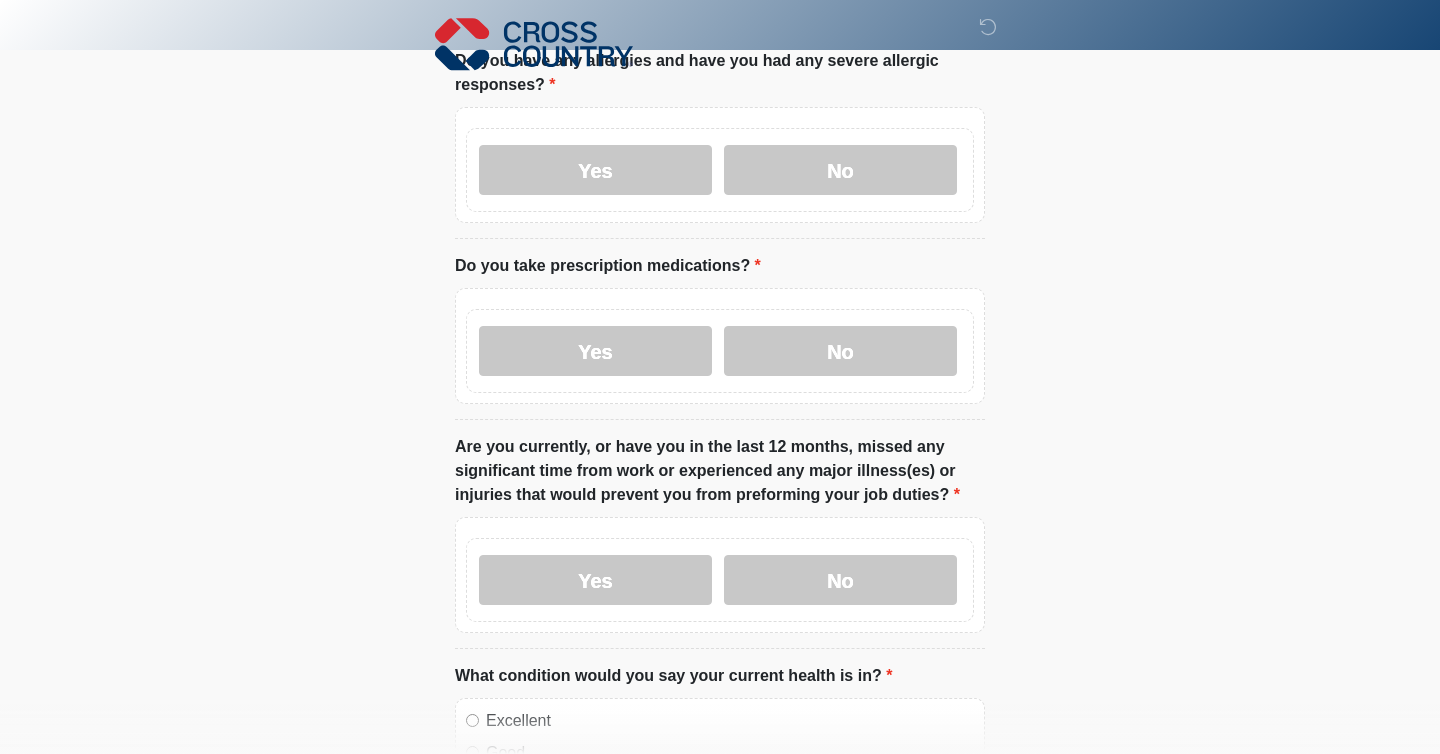 scroll, scrollTop: 0, scrollLeft: 0, axis: both 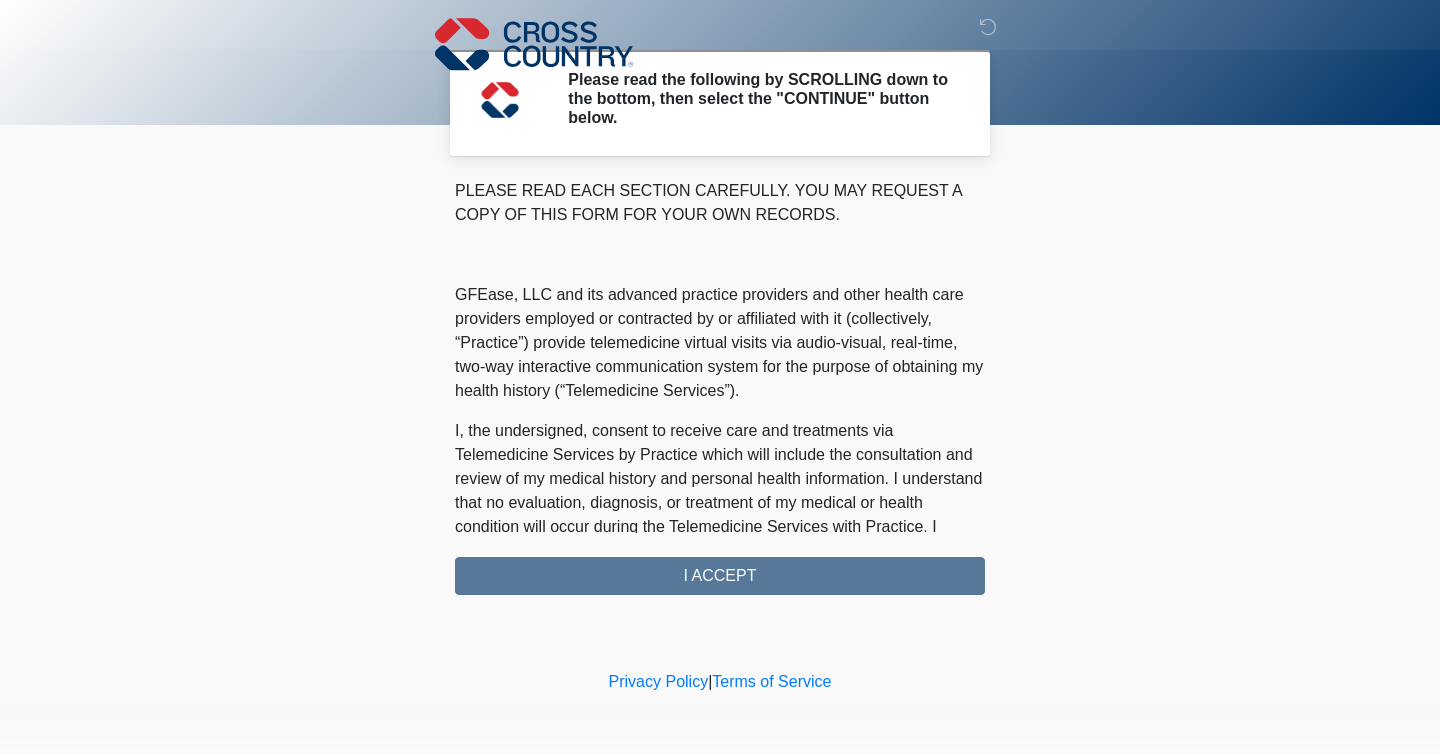 click on "PLEASE READ EACH SECTION CAREFULLY. YOU MAY REQUEST A COPY OF THIS FORM FOR YOUR OWN RECORDS. GFEase, LLC and its advanced practice providers and other health care providers employed or contracted by or affiliated with it (collectively, “Practice”) provide telemedicine virtual visits via audio-visual, real-time, two-way interactive communication system for the purpose of obtaining my health history (“Telemedicine Services”). I understand that Telemedicine Services include interactive audio, video or other electronic media and that there are both risks and benefits to being treated via telemedicine. Providers (i) may be in a location other than where I am located, (ii) will examine me face-to-face via a remote presence but will not perform a “hands-on” physical examination, and (iii) must rely on information provided by me.
I ACCEPT" at bounding box center [720, 387] 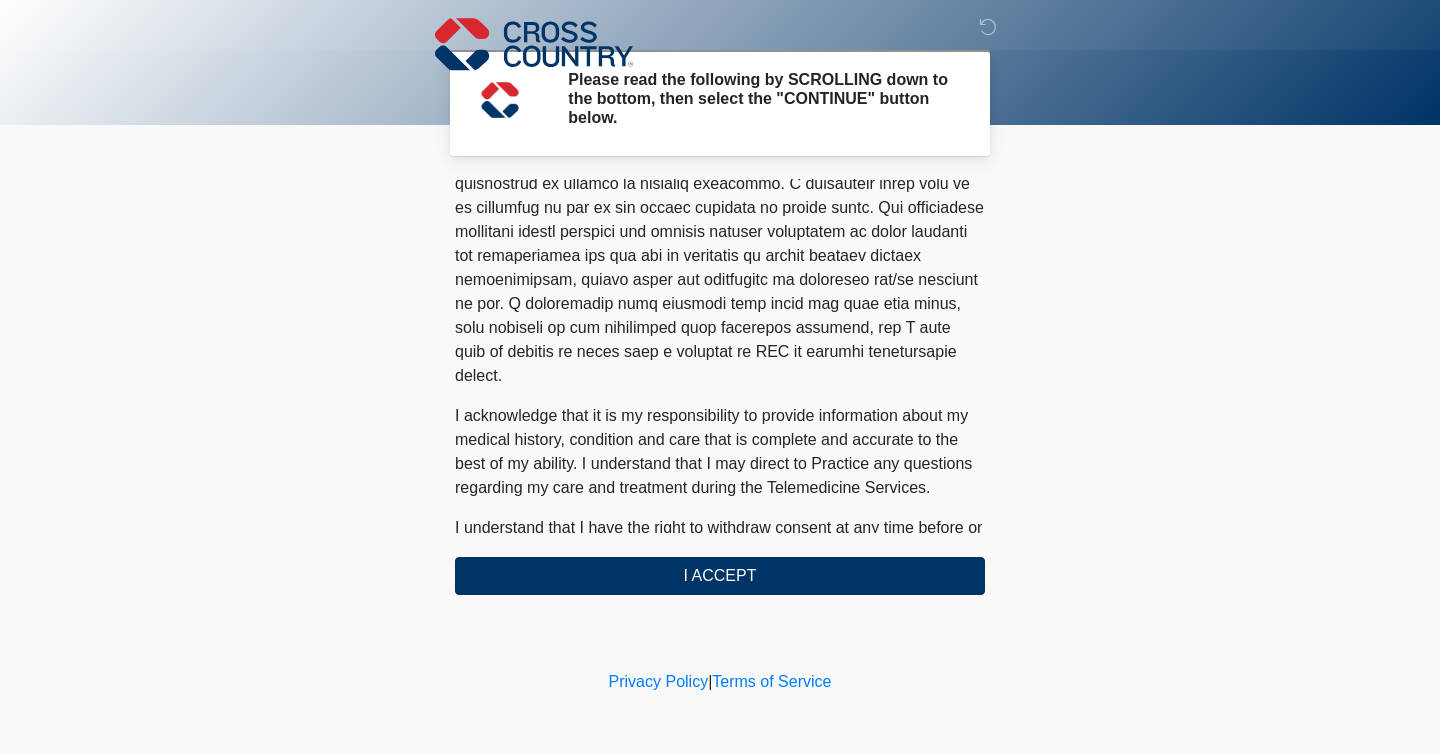 scroll, scrollTop: 1246, scrollLeft: 0, axis: vertical 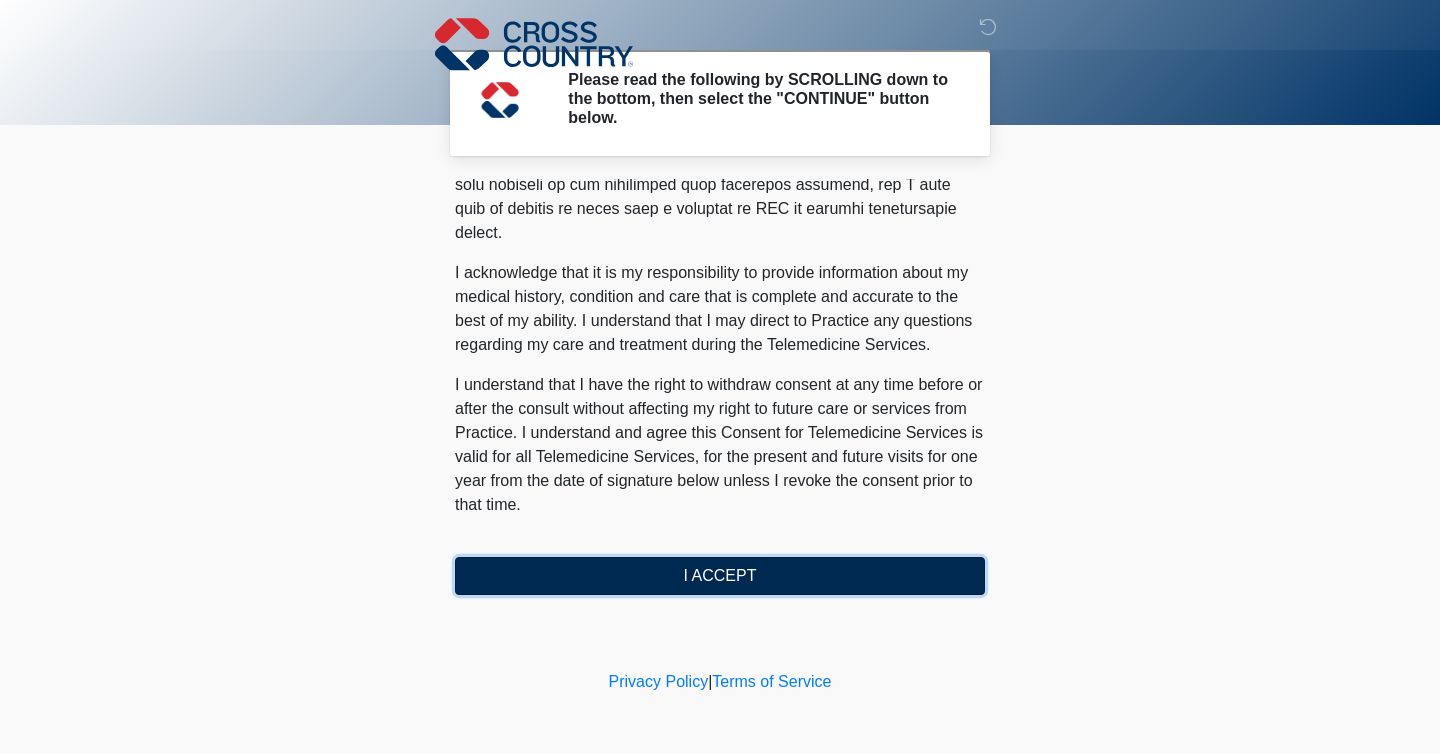 click on "I ACCEPT" at bounding box center (720, 576) 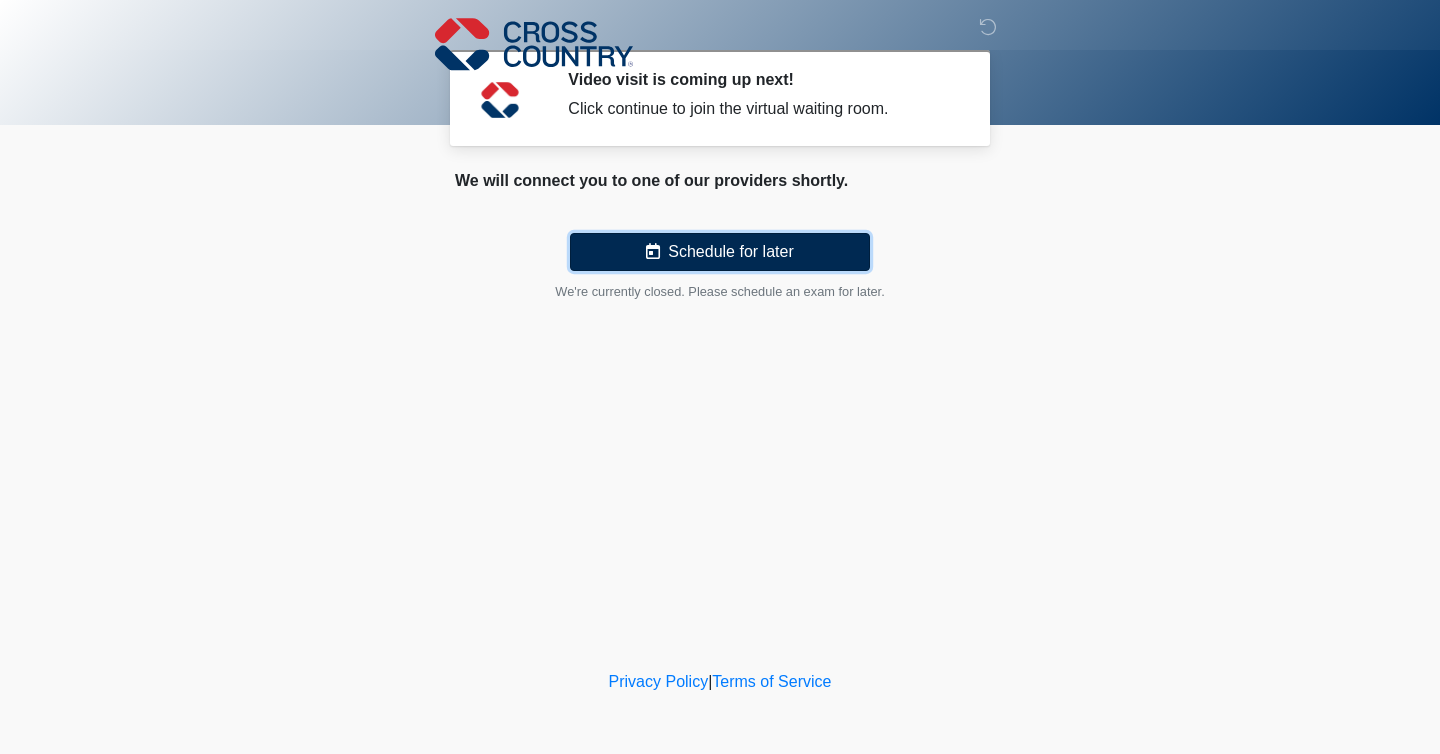 click on "Schedule for later" at bounding box center [720, 252] 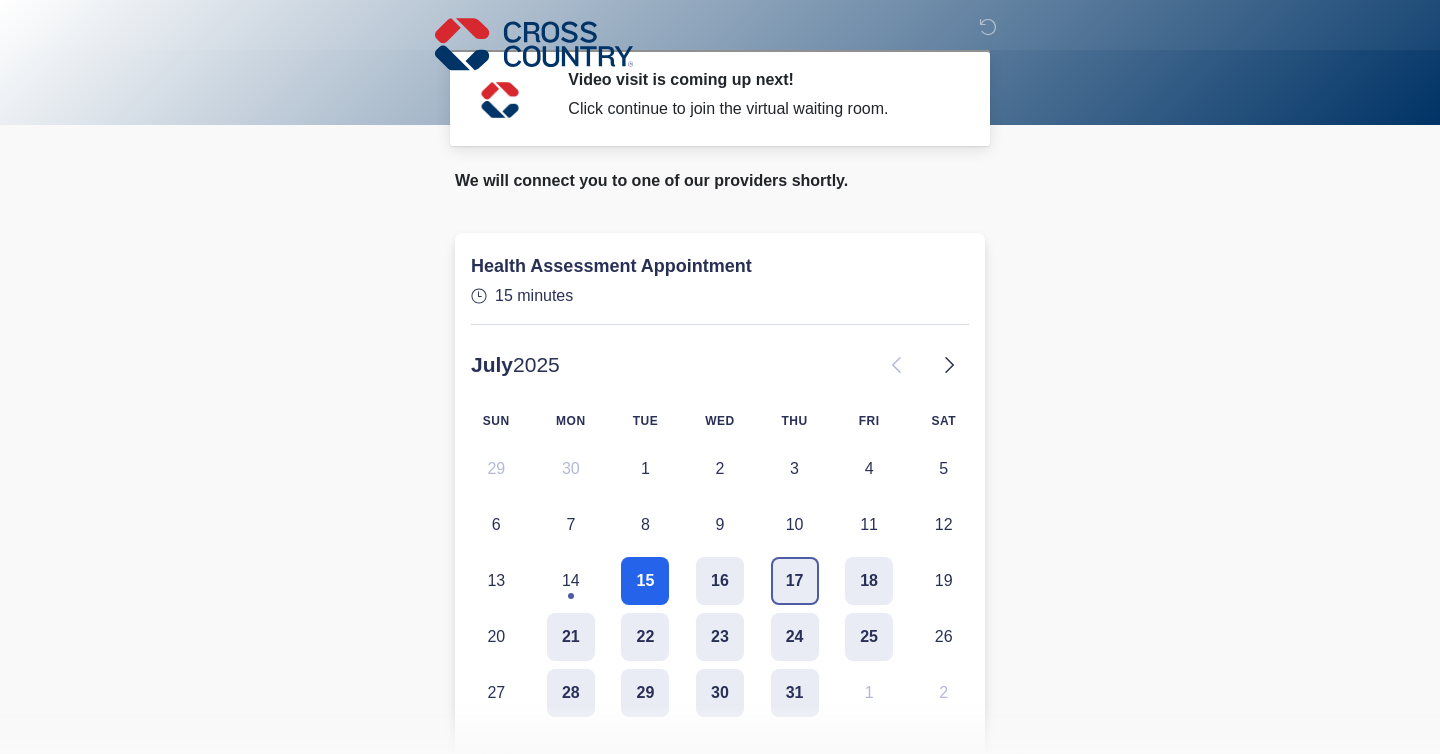 click on "17" at bounding box center (795, 581) 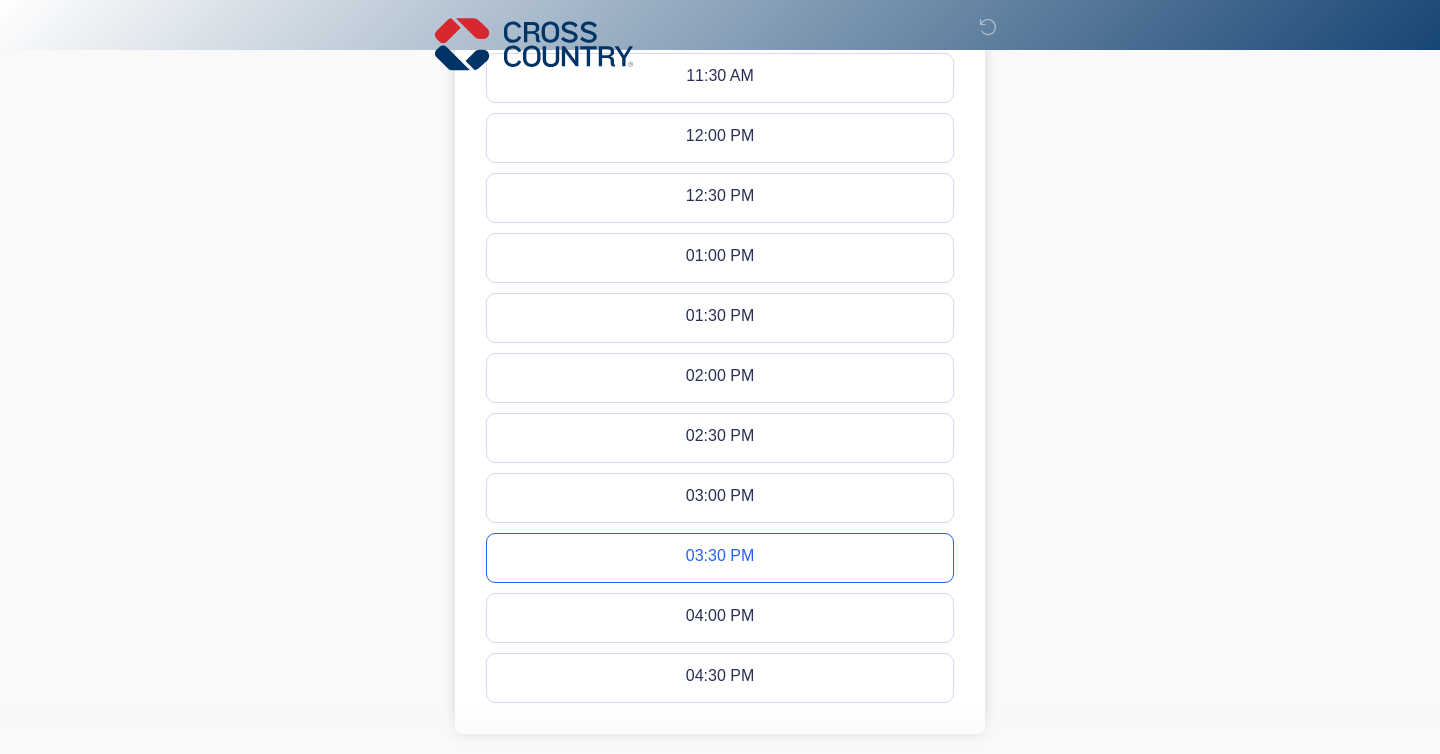scroll, scrollTop: 1166, scrollLeft: 0, axis: vertical 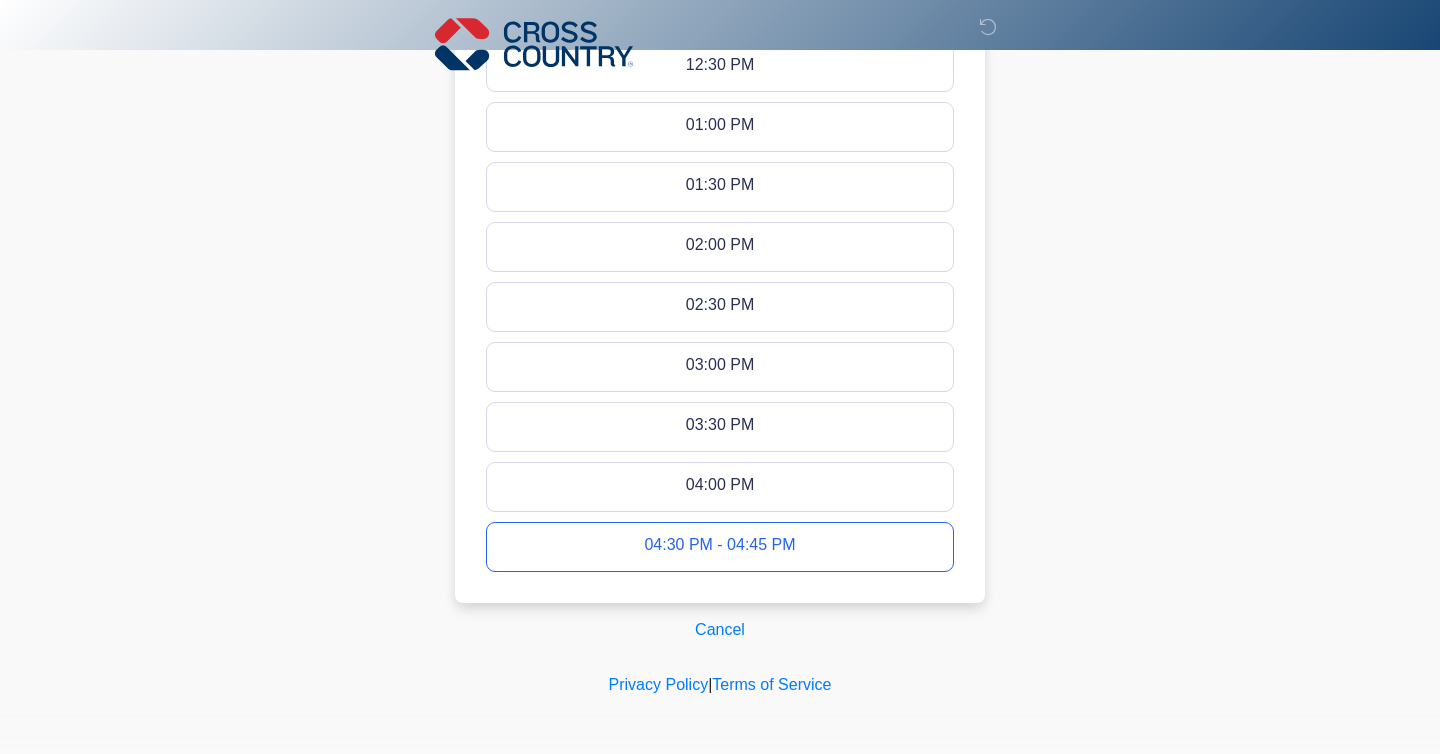 click on "04:30 PM - 04:45 PM" at bounding box center [720, 547] 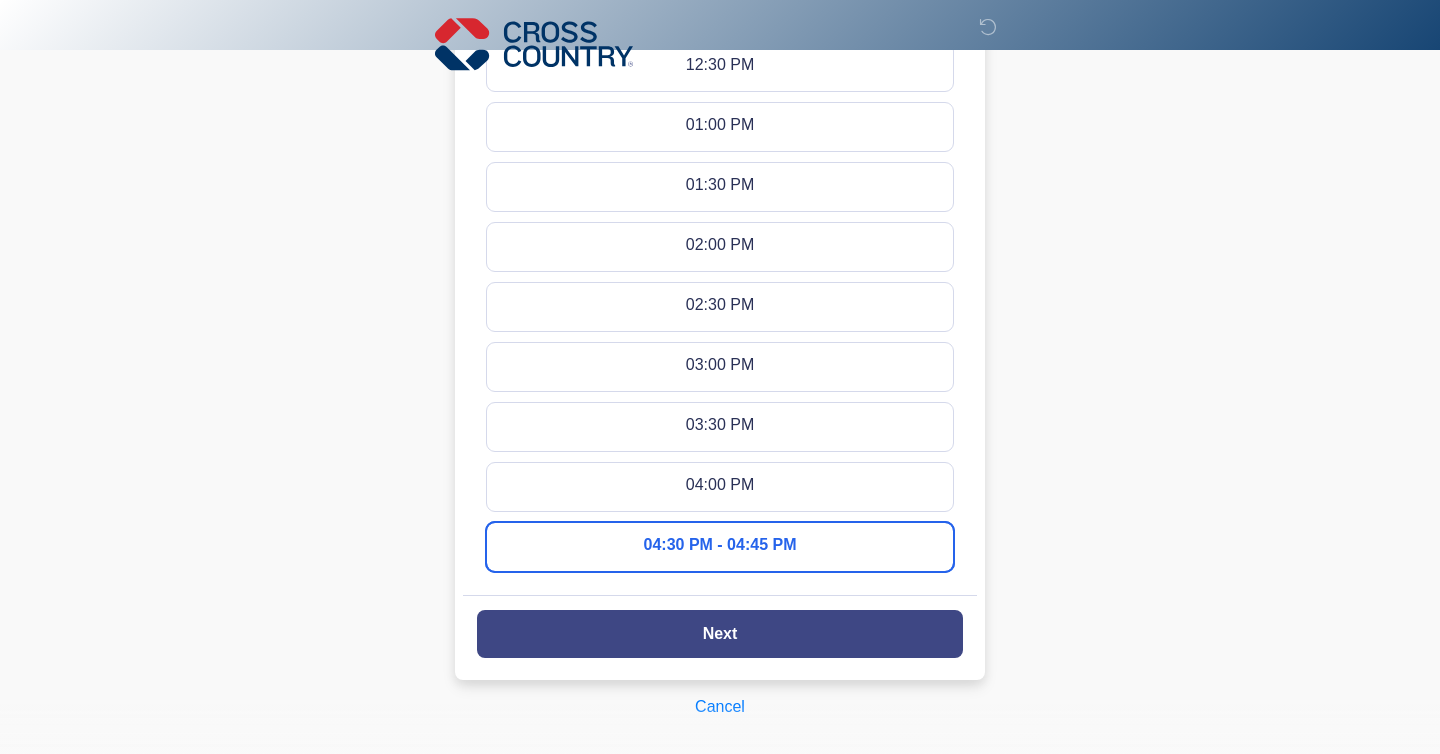click on "Next" 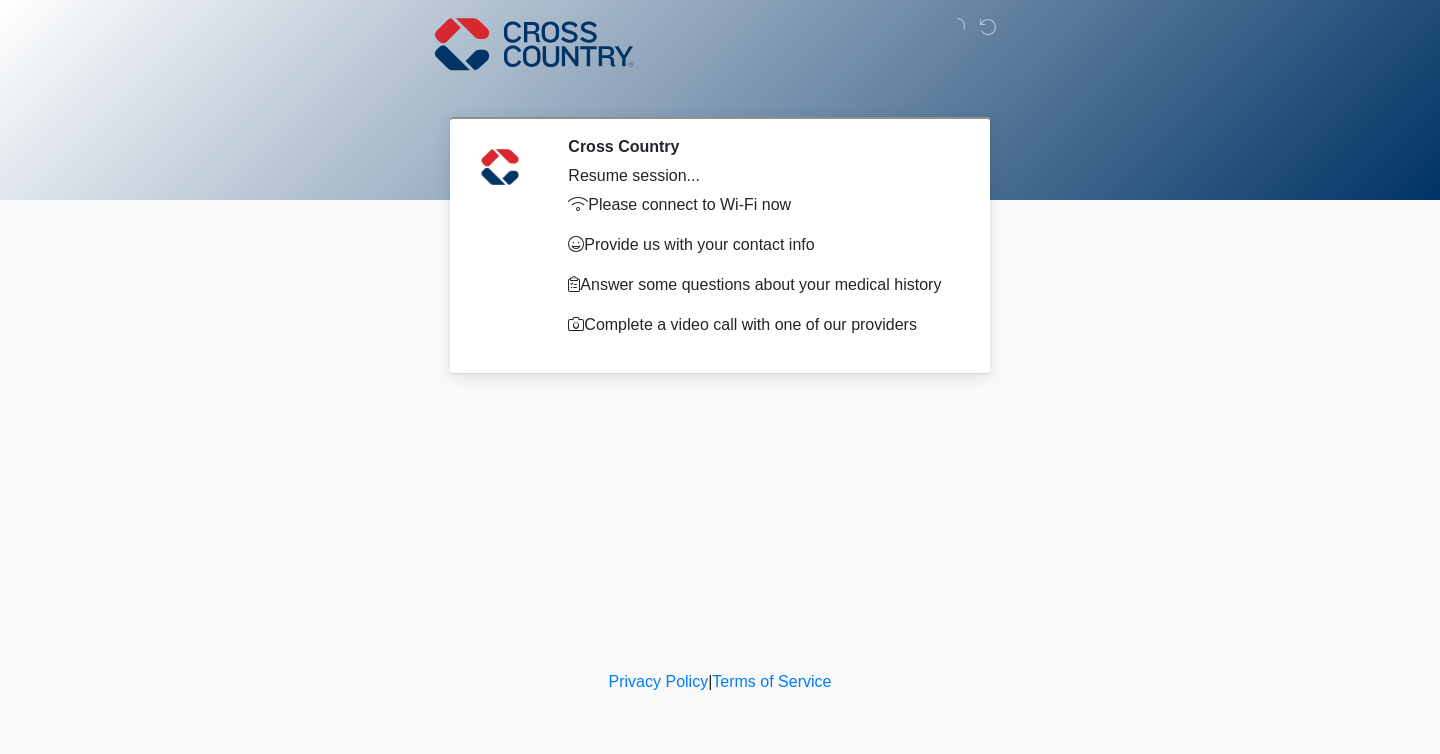 scroll, scrollTop: 0, scrollLeft: 0, axis: both 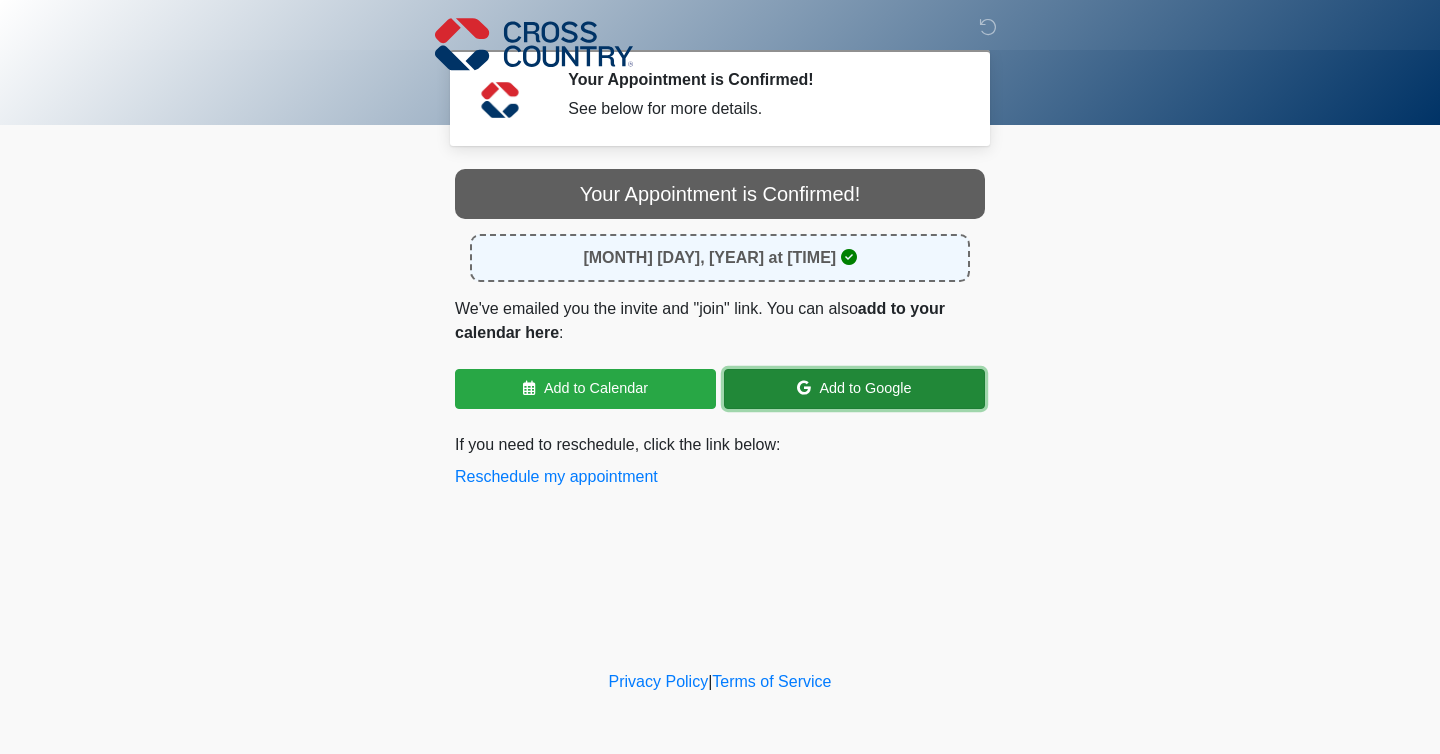 click on "Add to Google" at bounding box center [854, 389] 